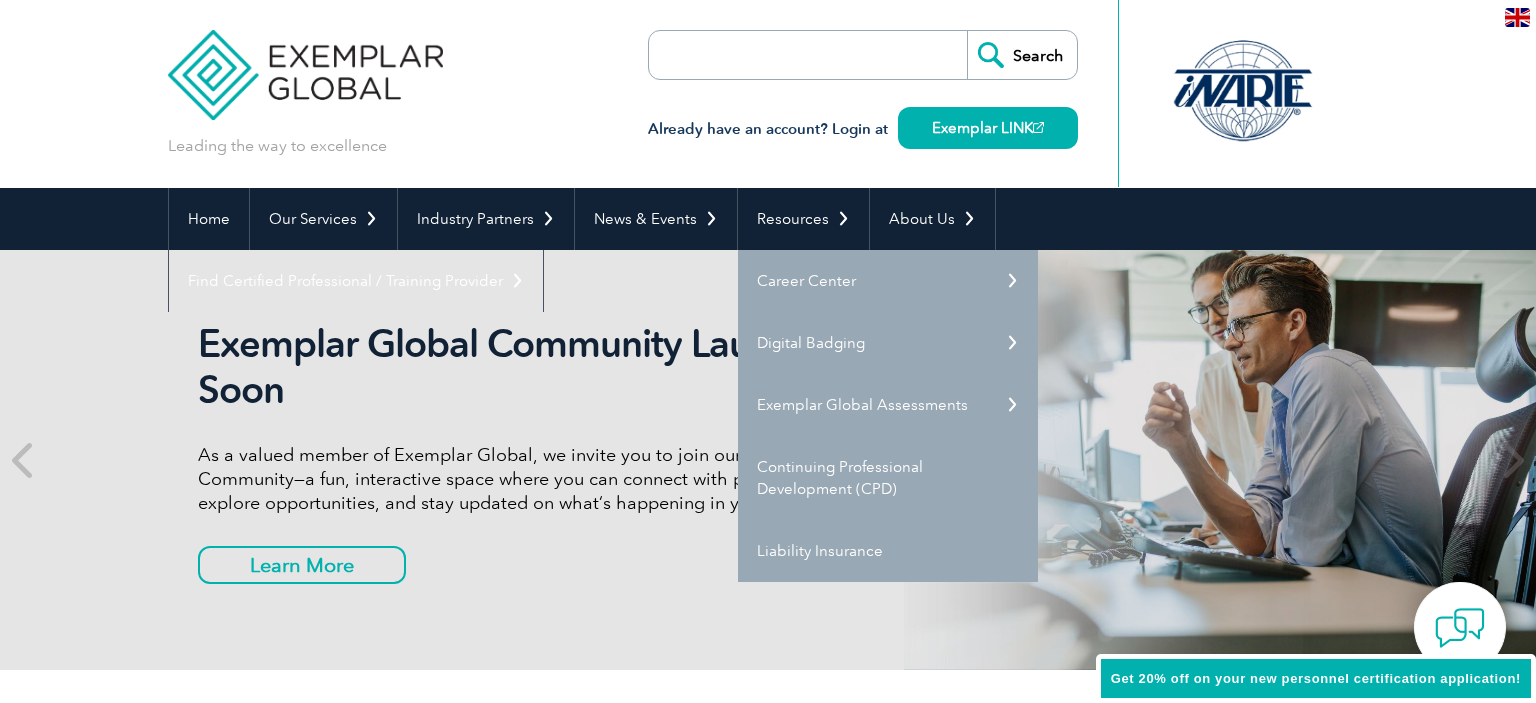 scroll, scrollTop: 98, scrollLeft: 0, axis: vertical 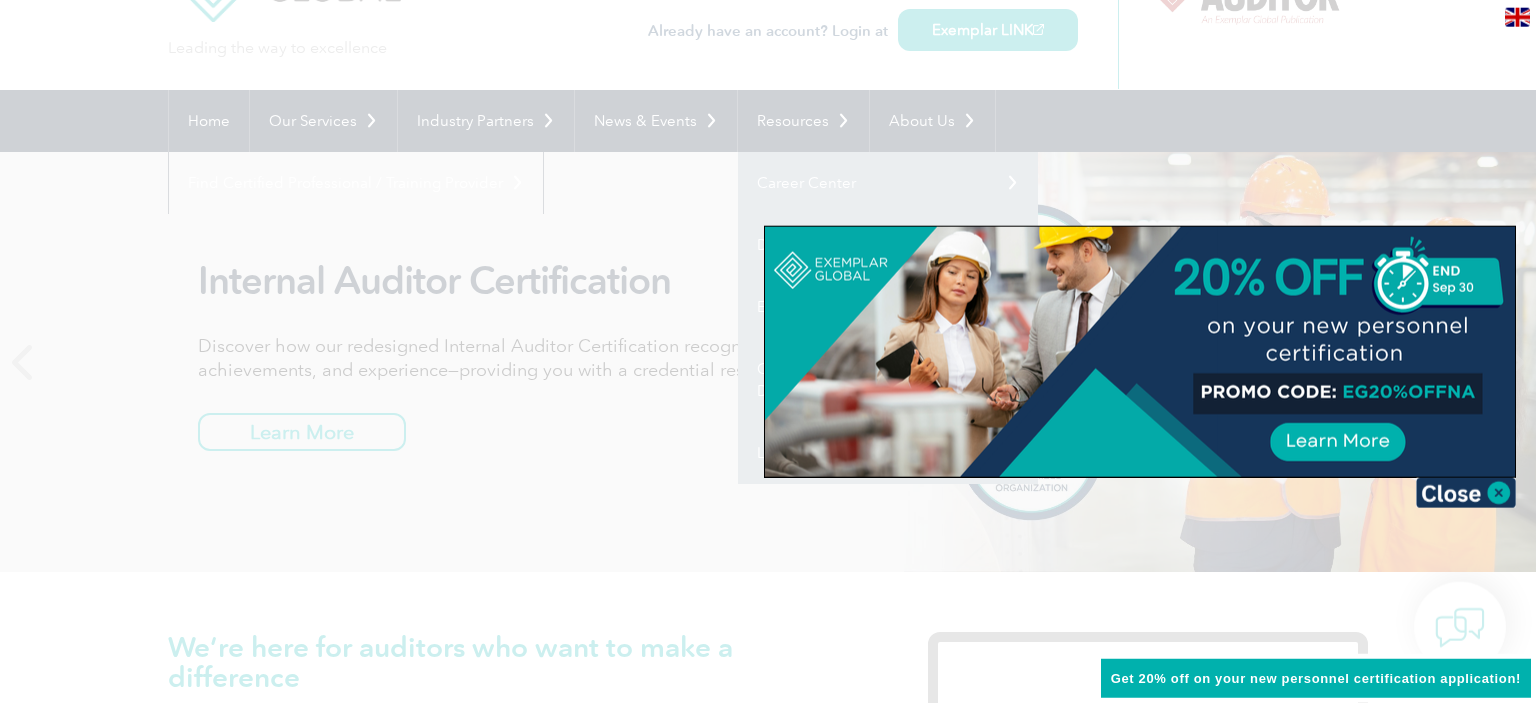 click at bounding box center [768, 351] 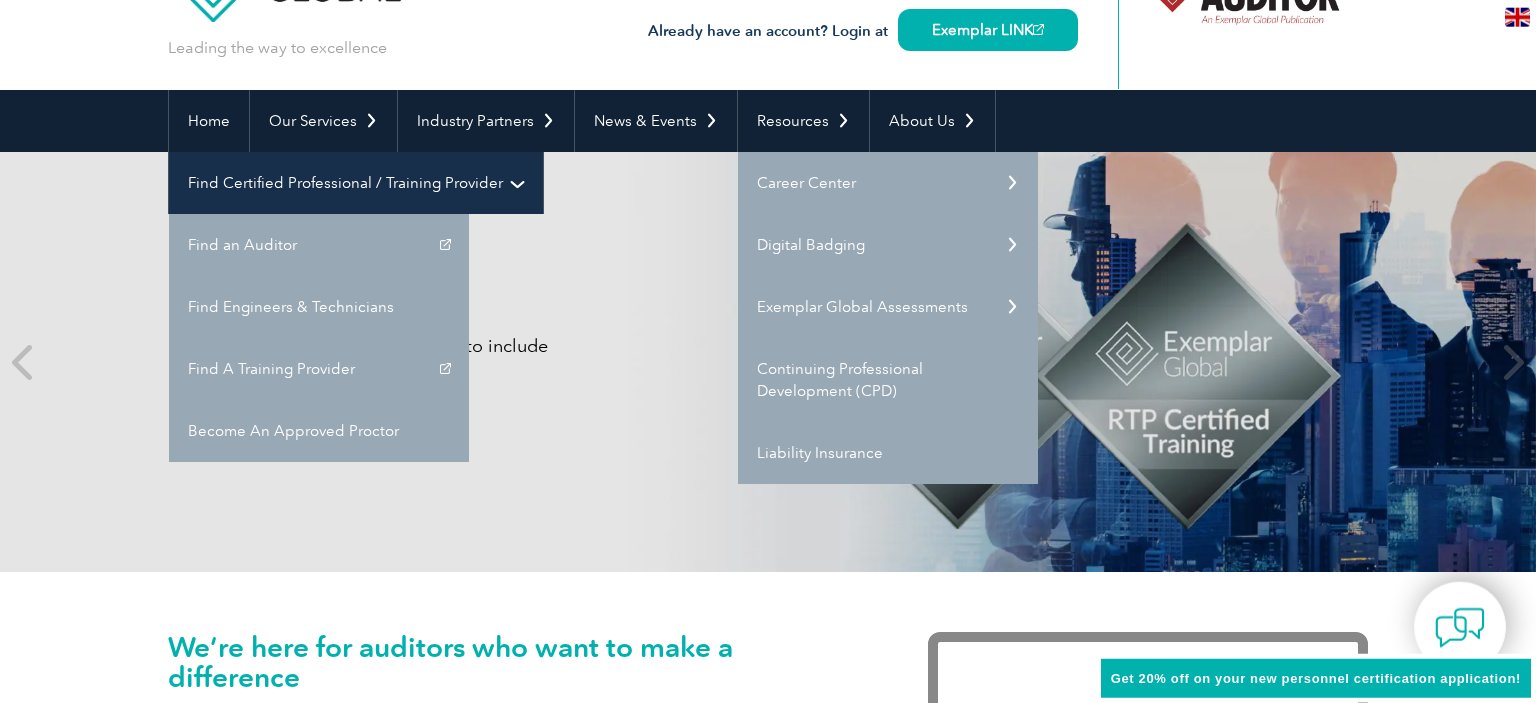 click on "Find Certified Professional / Training Provider" at bounding box center (356, 183) 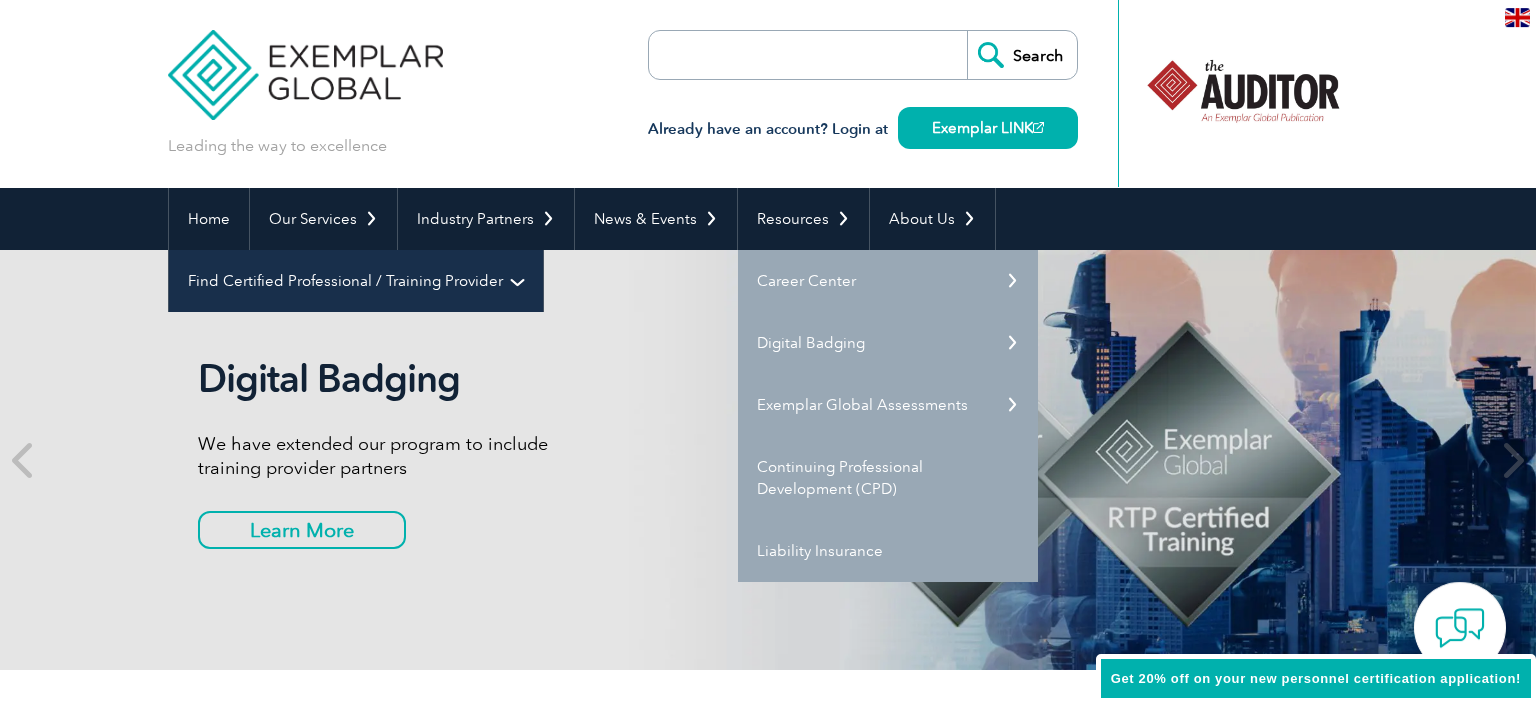 scroll, scrollTop: 0, scrollLeft: 0, axis: both 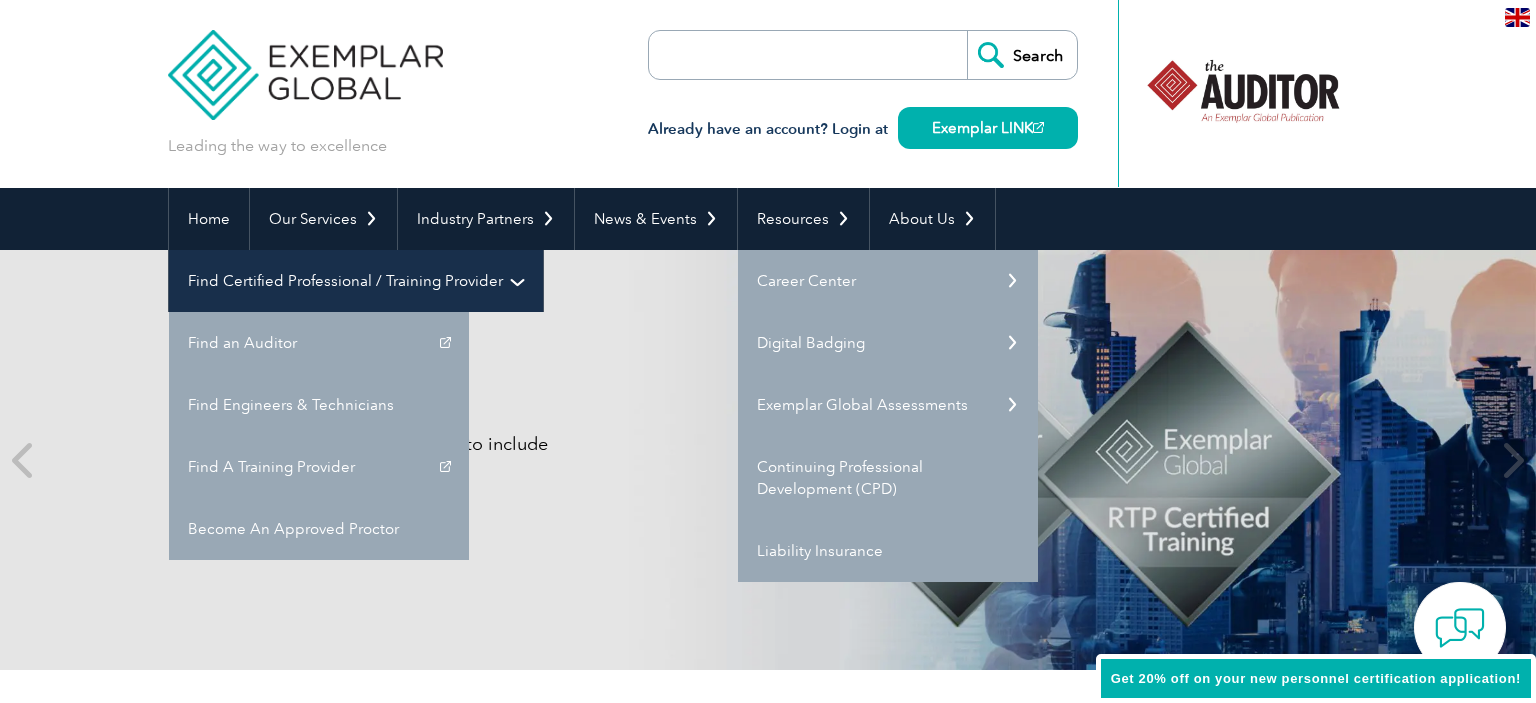 click on "Find Certified Professional / Training Provider" at bounding box center [356, 281] 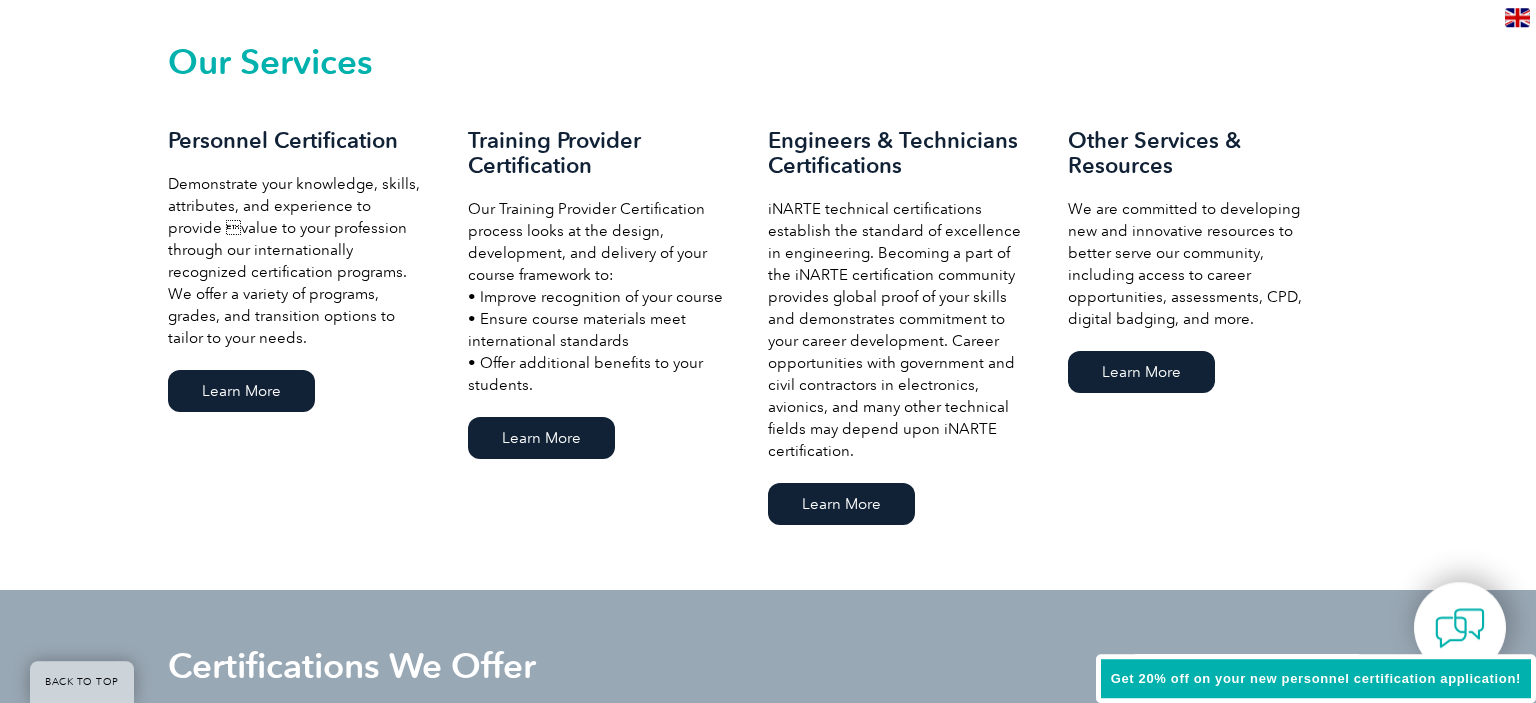 scroll, scrollTop: 1397, scrollLeft: 0, axis: vertical 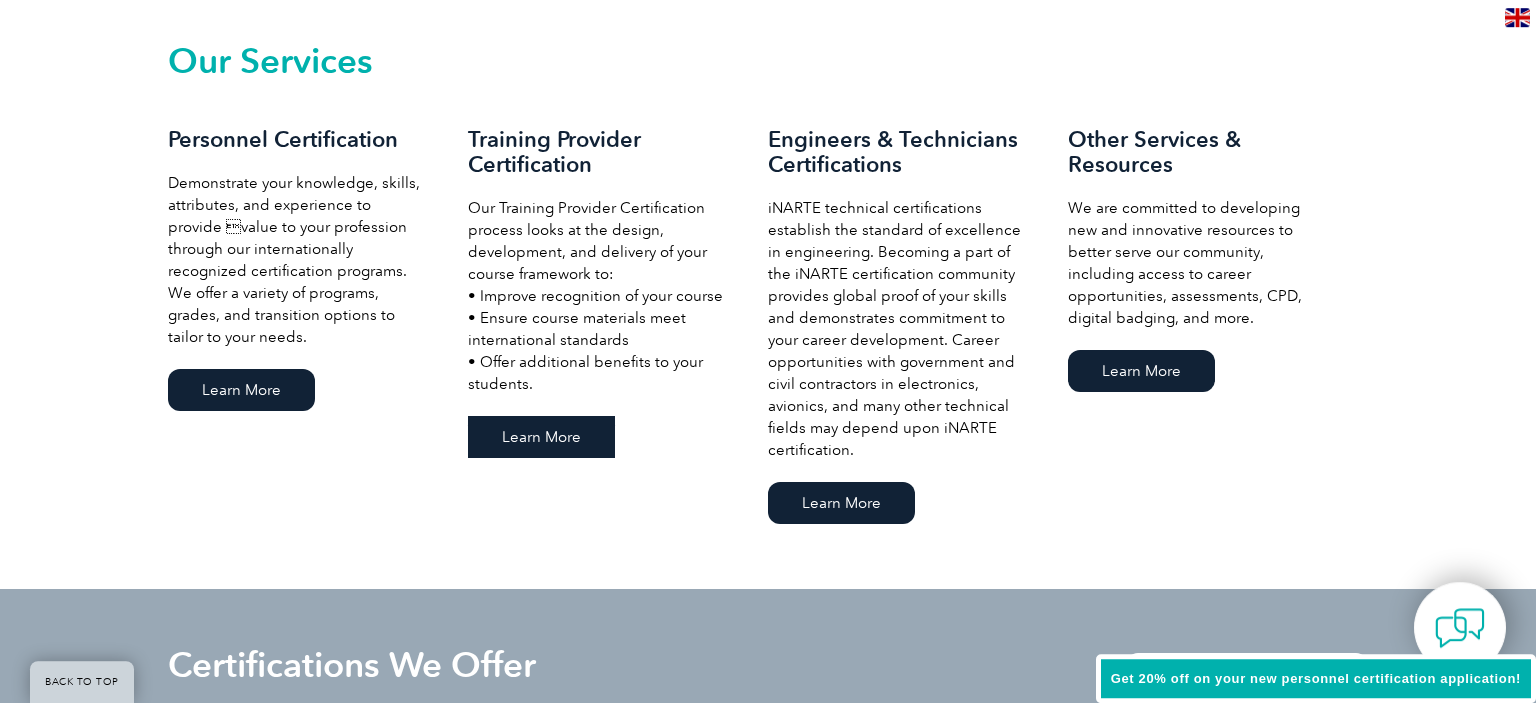 click on "Learn More" at bounding box center [541, 437] 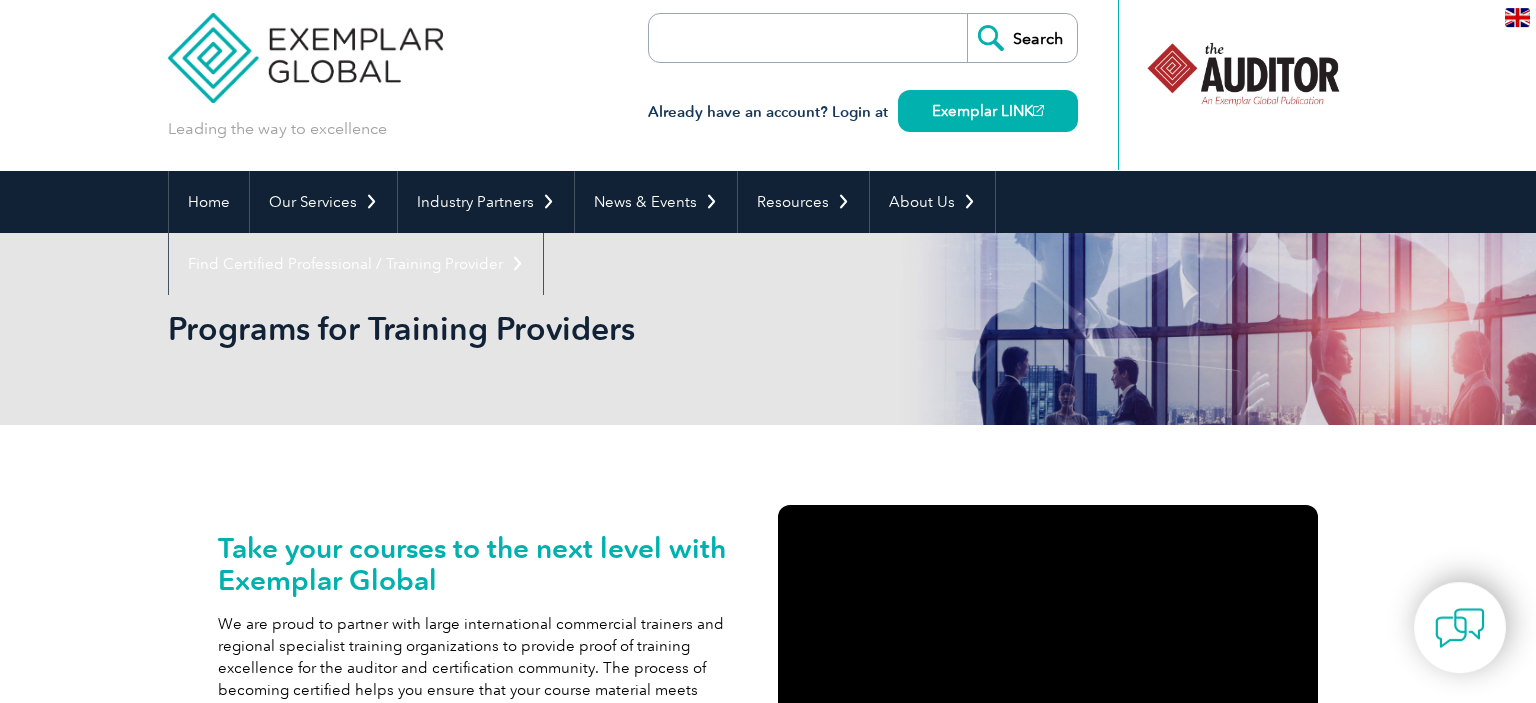 scroll, scrollTop: 0, scrollLeft: 0, axis: both 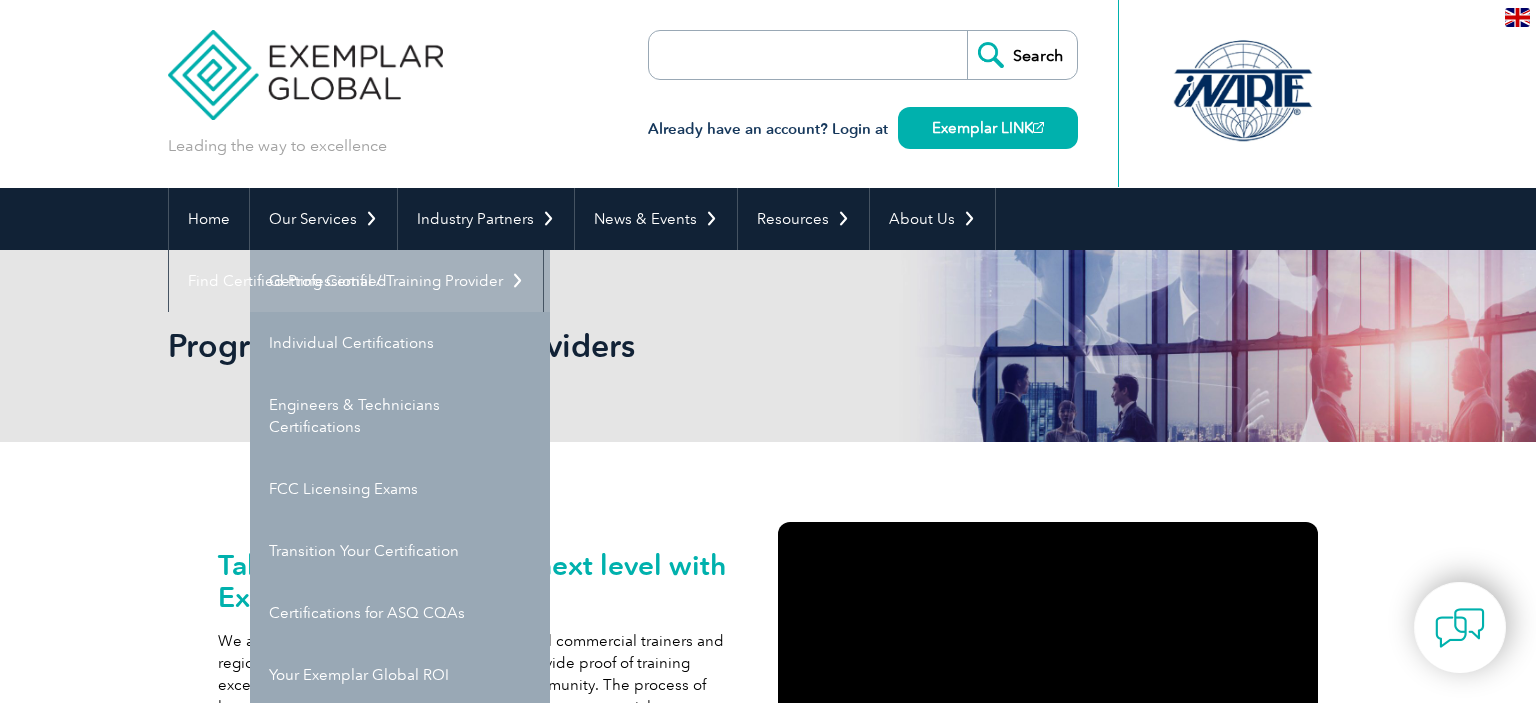 click on "Getting Certified" at bounding box center (400, 281) 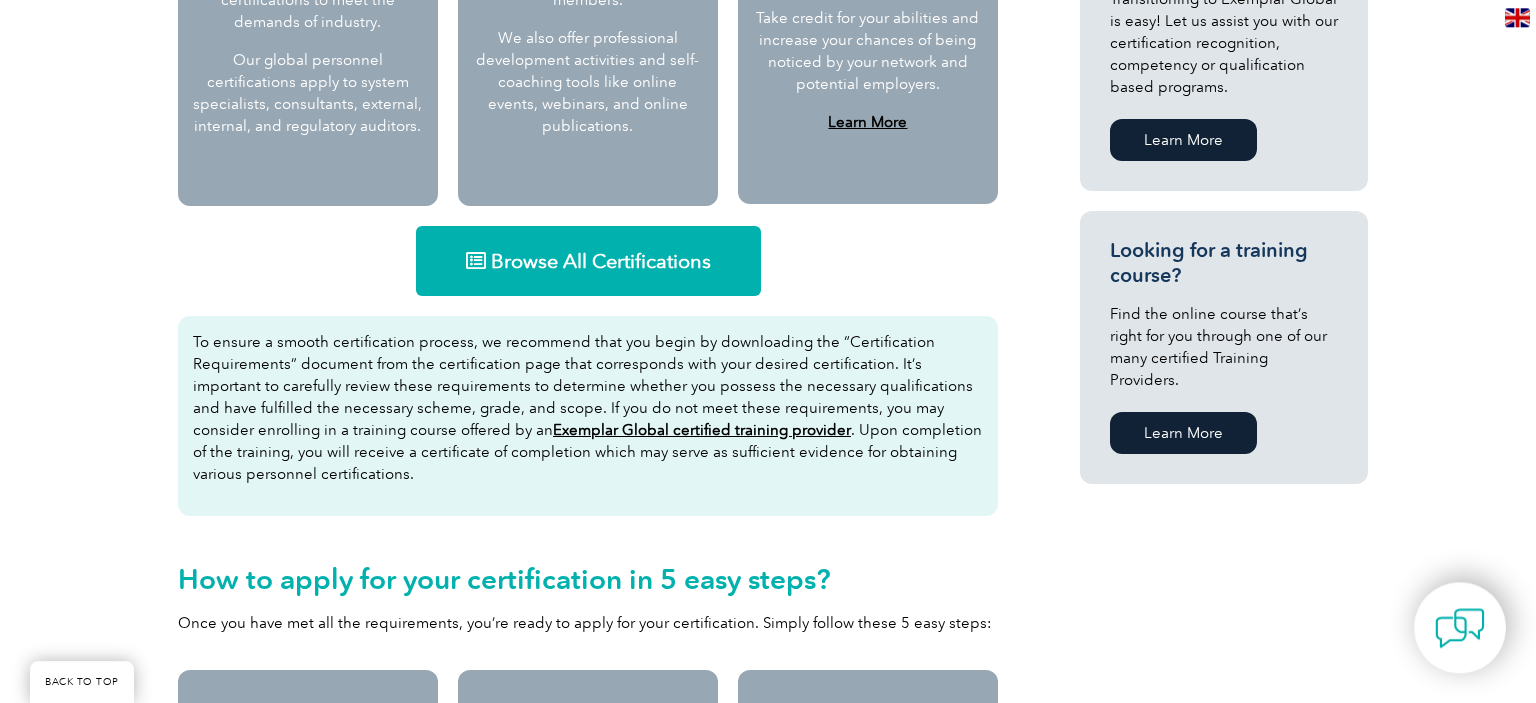 scroll, scrollTop: 1159, scrollLeft: 0, axis: vertical 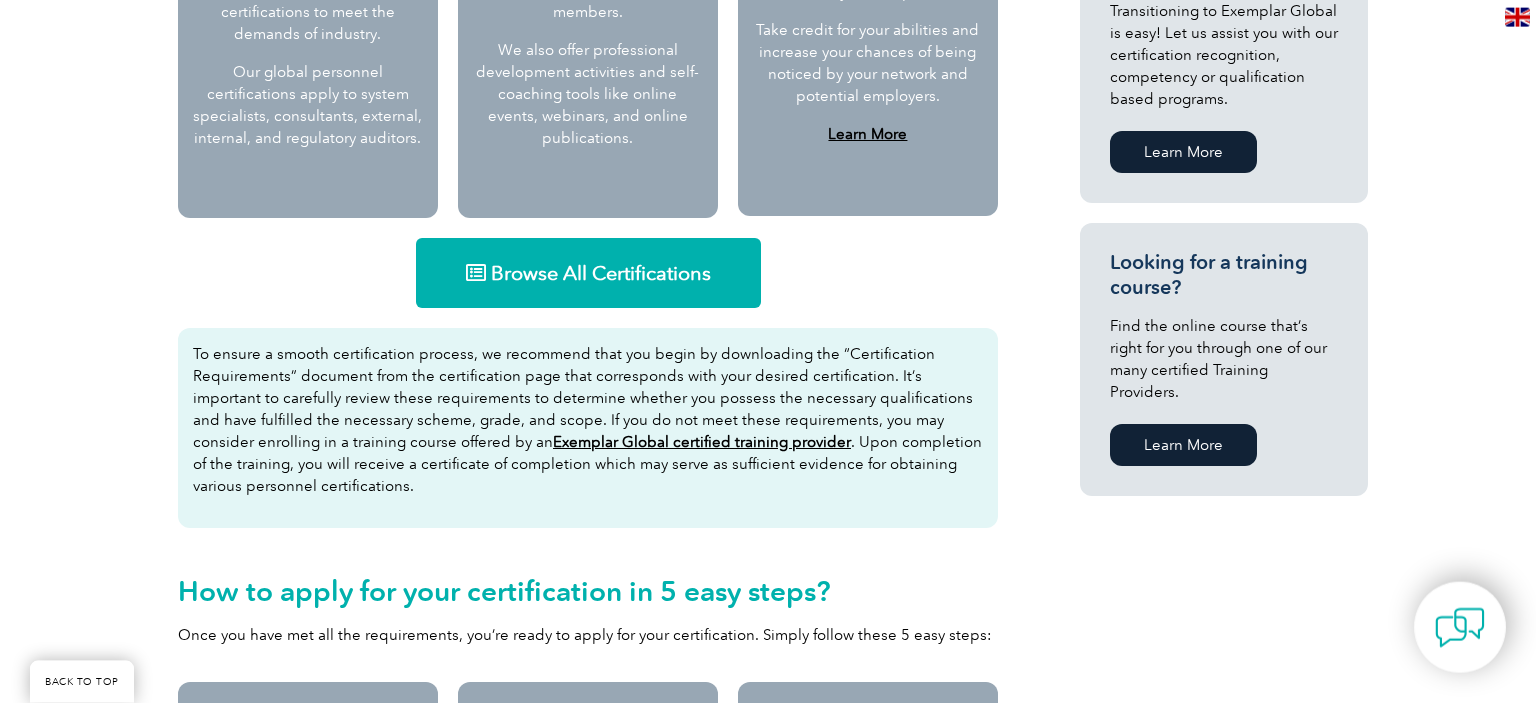 click on "Browse All Certifications" at bounding box center [601, 273] 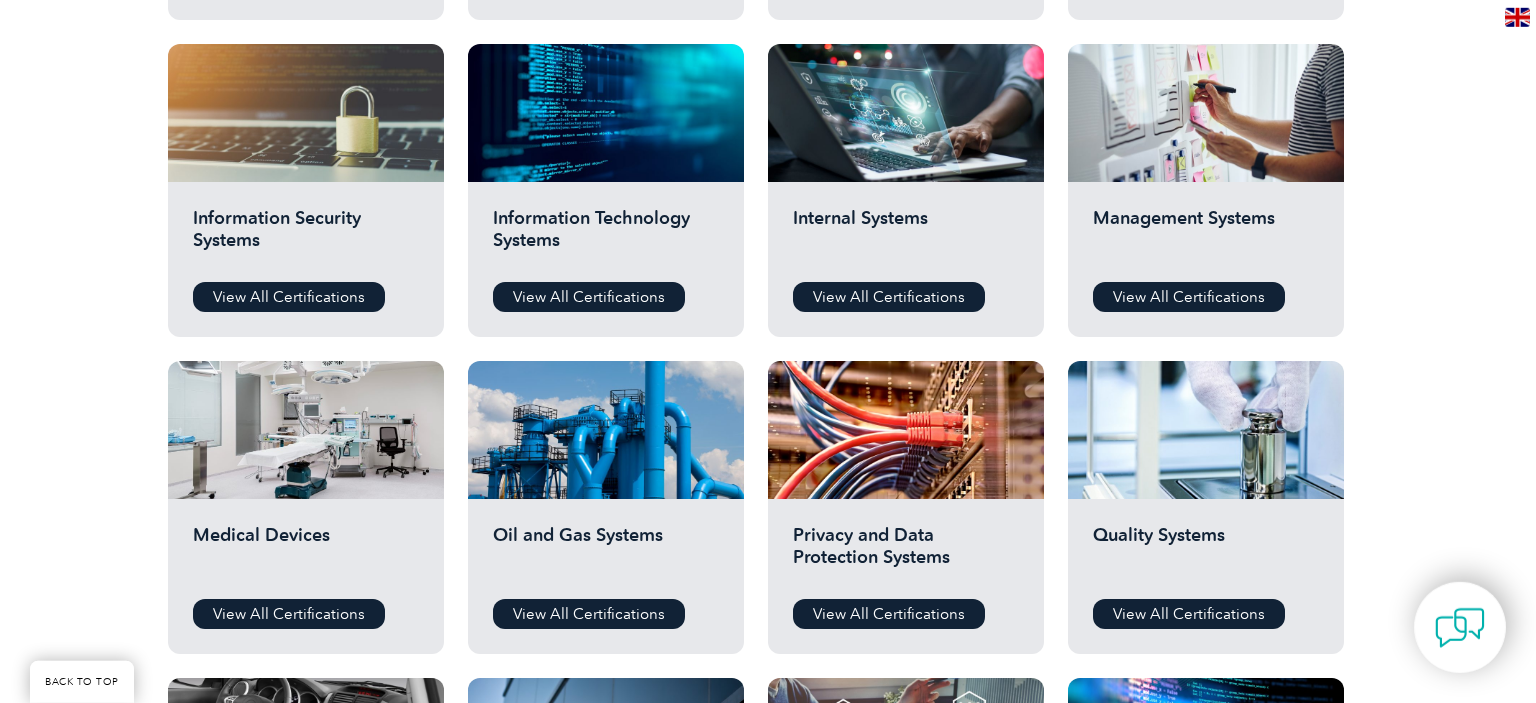 scroll, scrollTop: 1029, scrollLeft: 0, axis: vertical 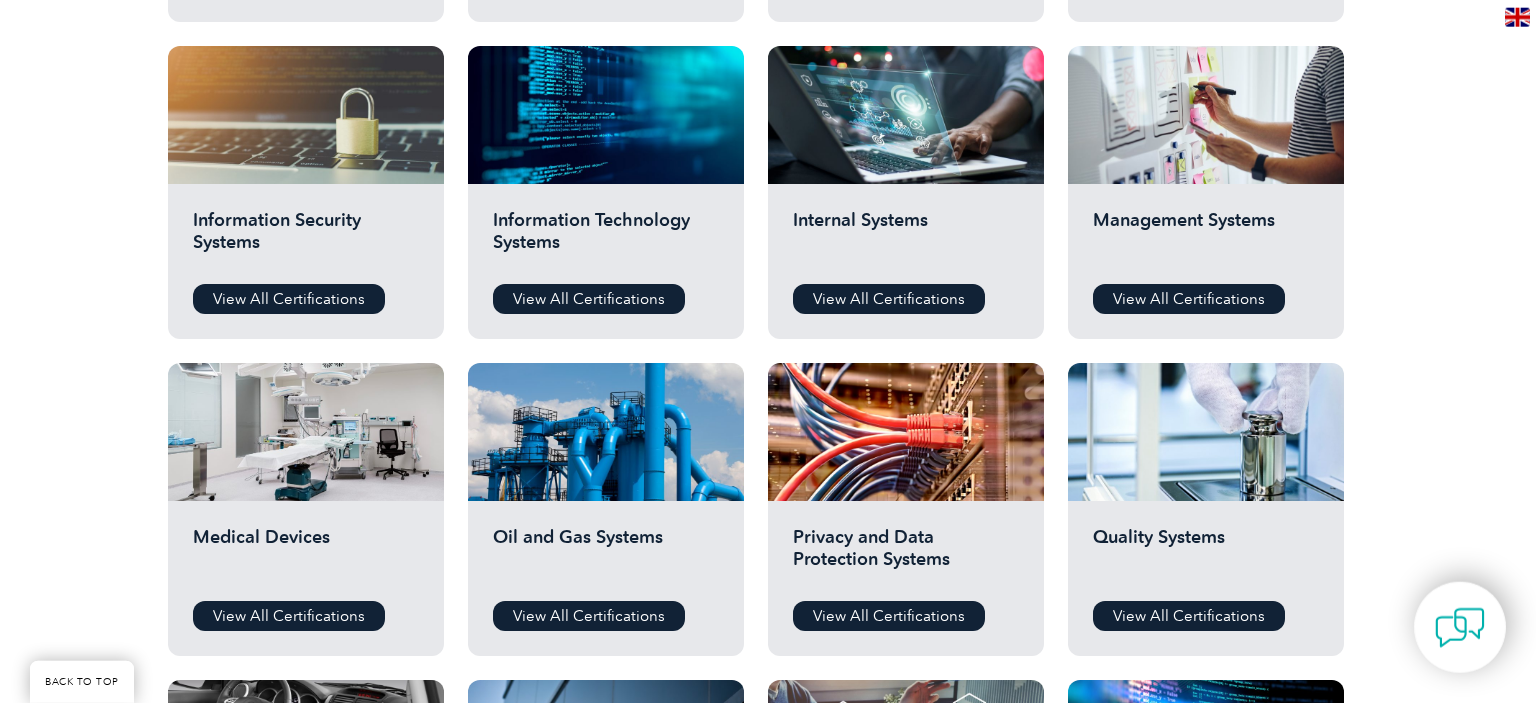 click on "Privacy and Data Protection Systems
View All Certifications" at bounding box center [906, 578] 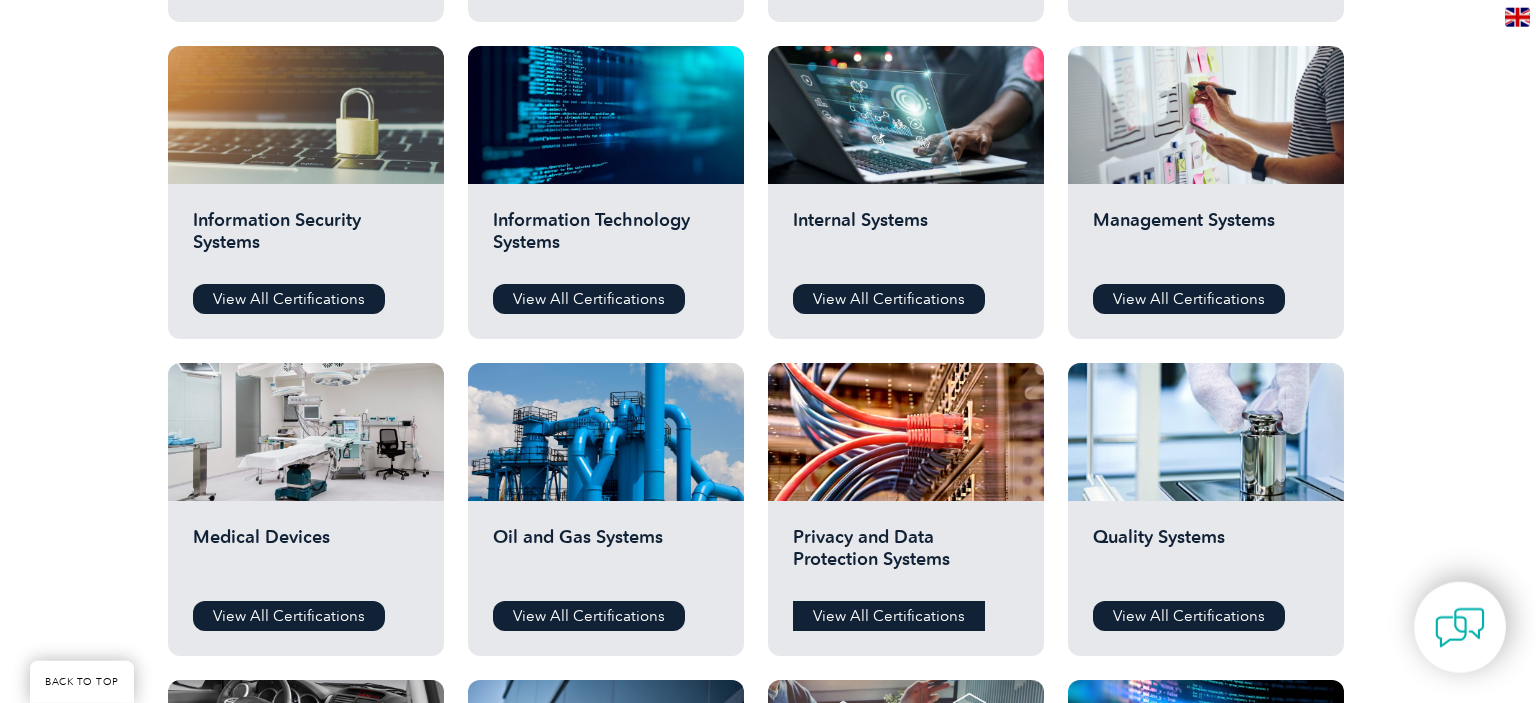 click on "View All Certifications" at bounding box center [889, 616] 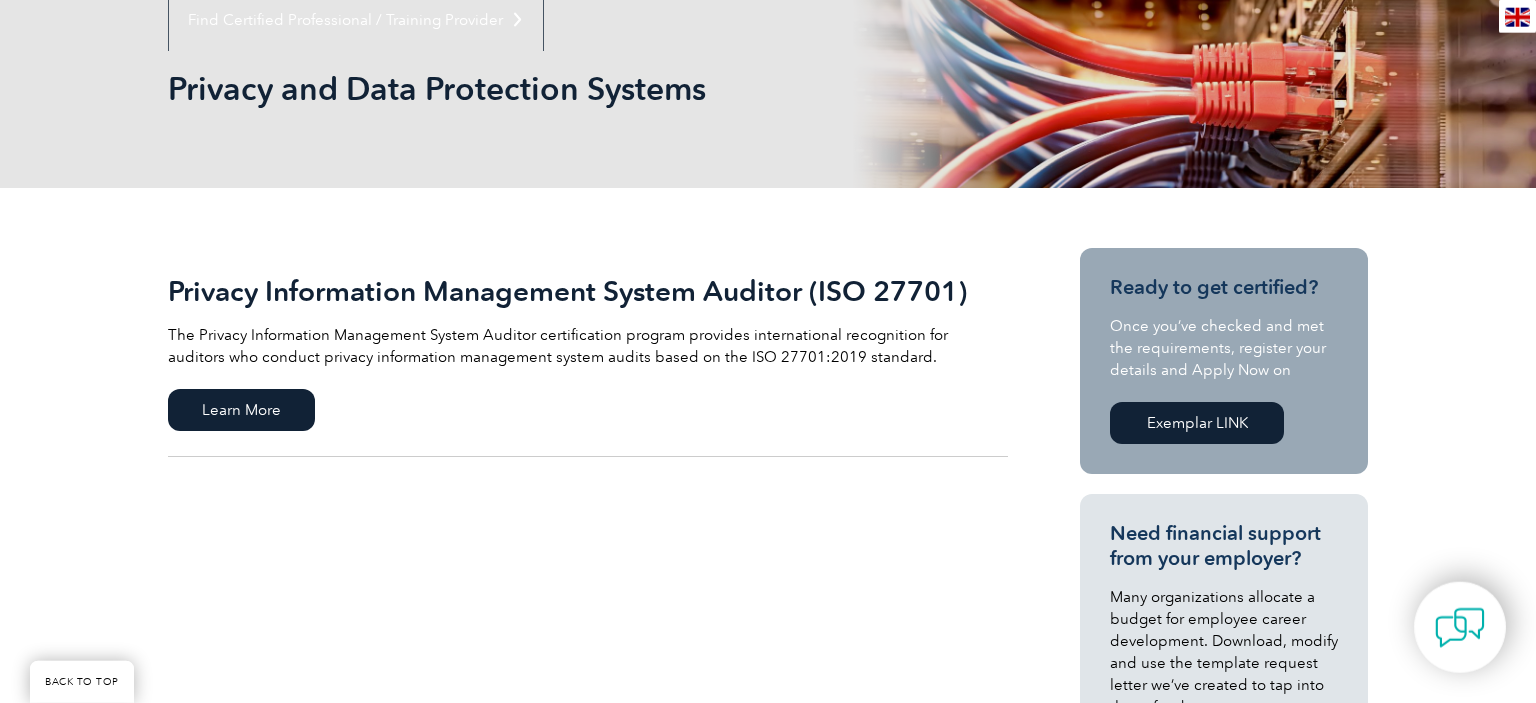 scroll, scrollTop: 295, scrollLeft: 0, axis: vertical 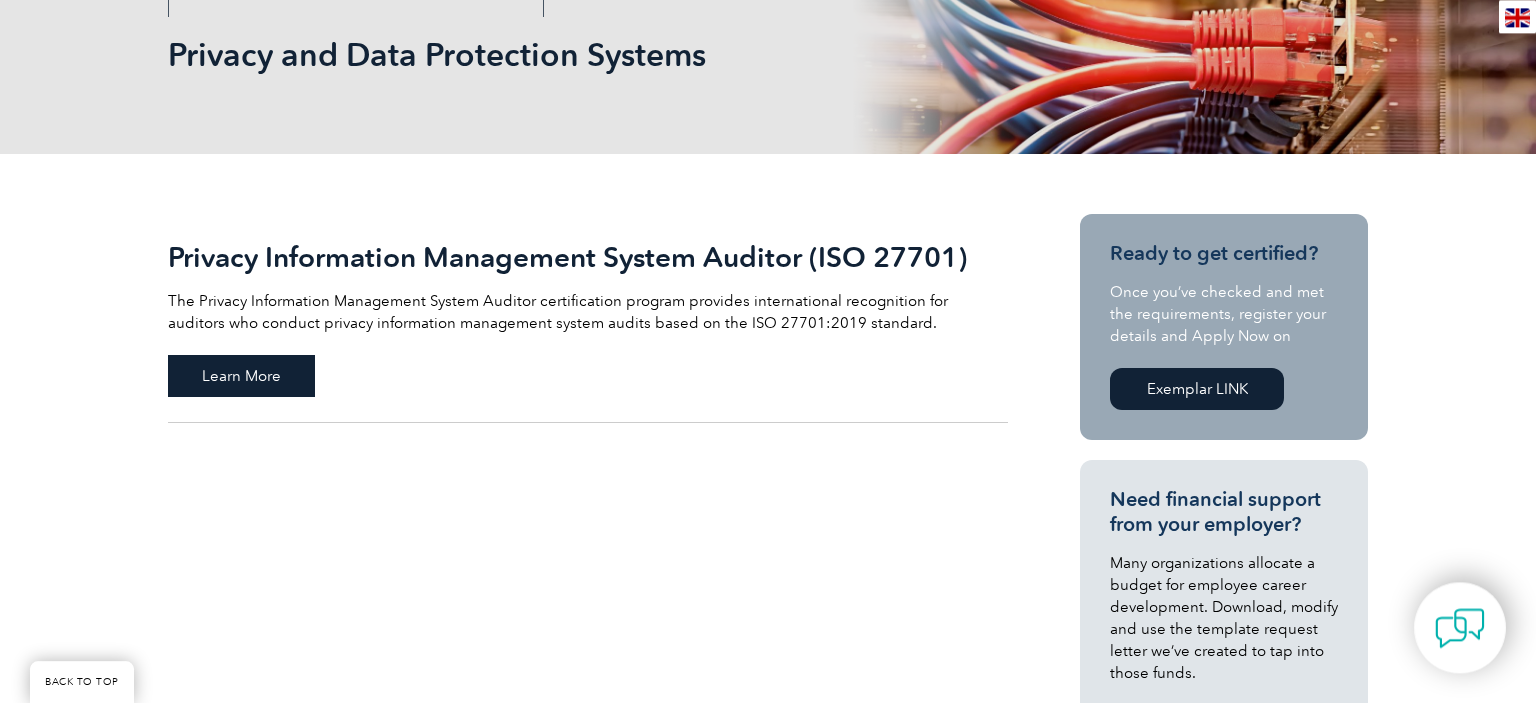 click on "Learn More" at bounding box center (241, 376) 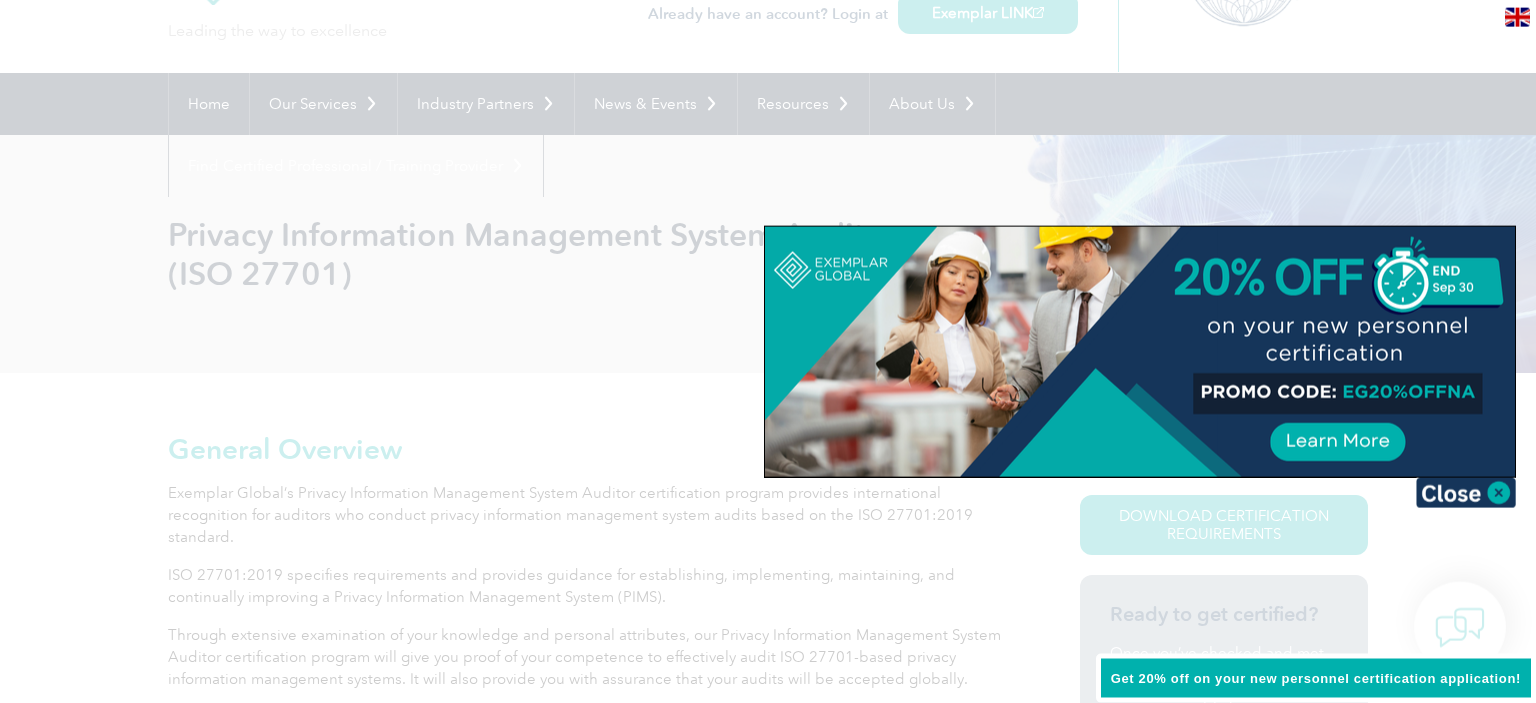 scroll, scrollTop: 80, scrollLeft: 0, axis: vertical 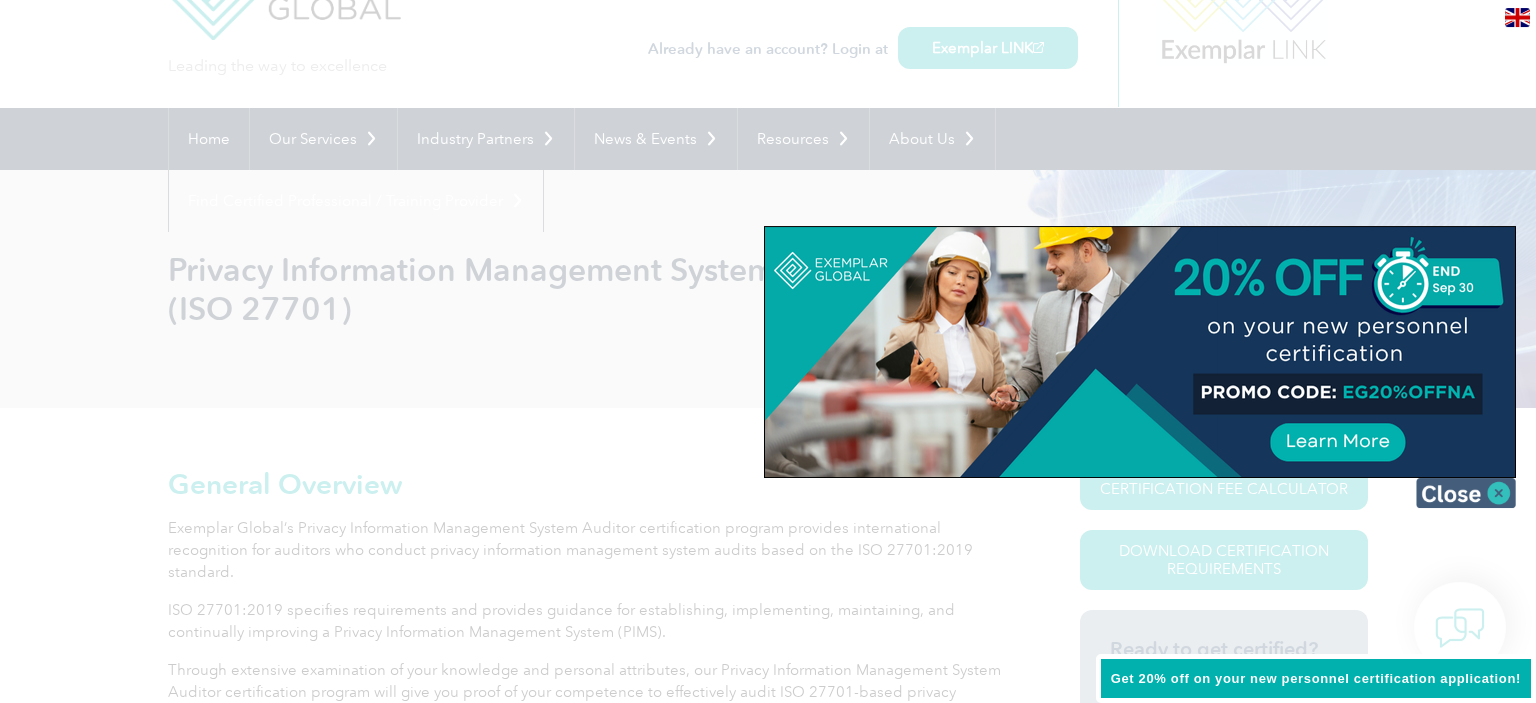 click at bounding box center [1466, 493] 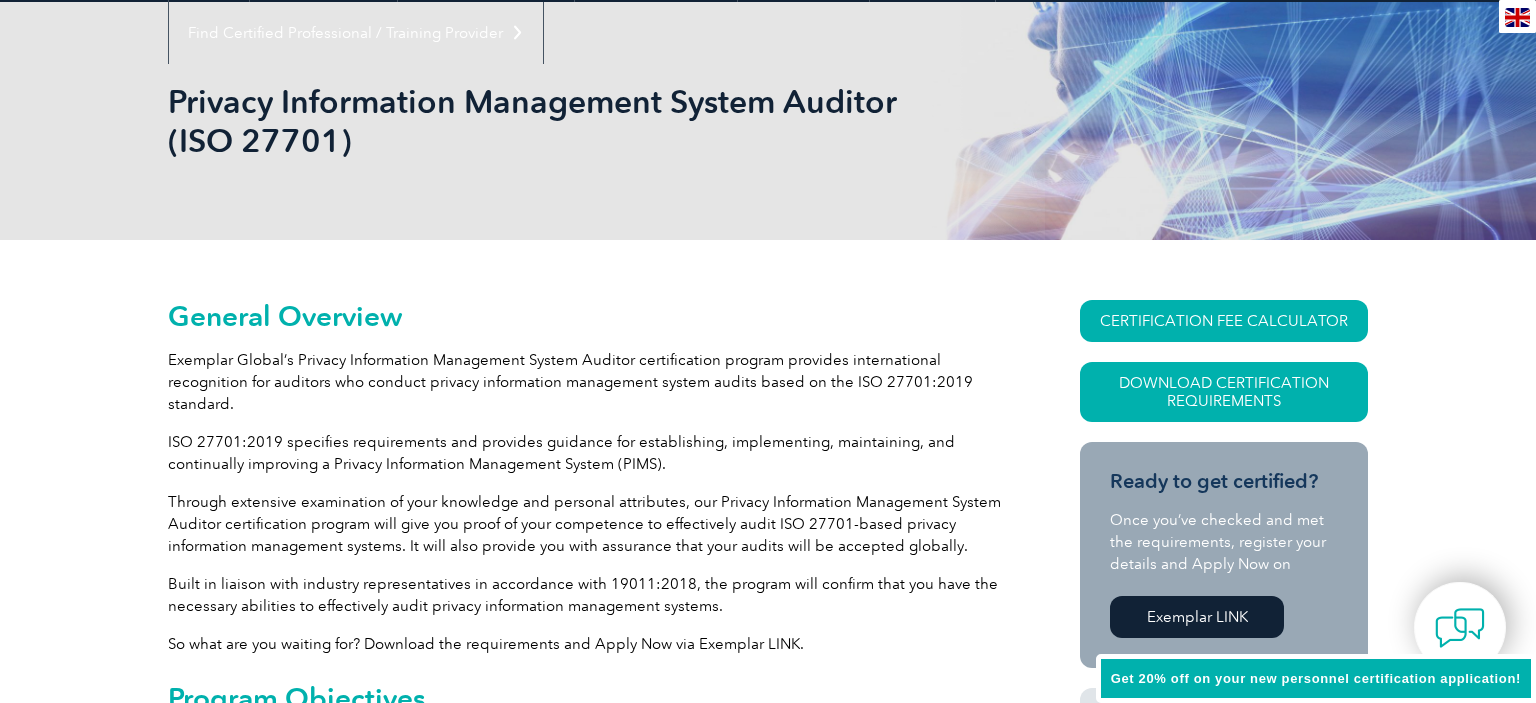 scroll, scrollTop: 249, scrollLeft: 0, axis: vertical 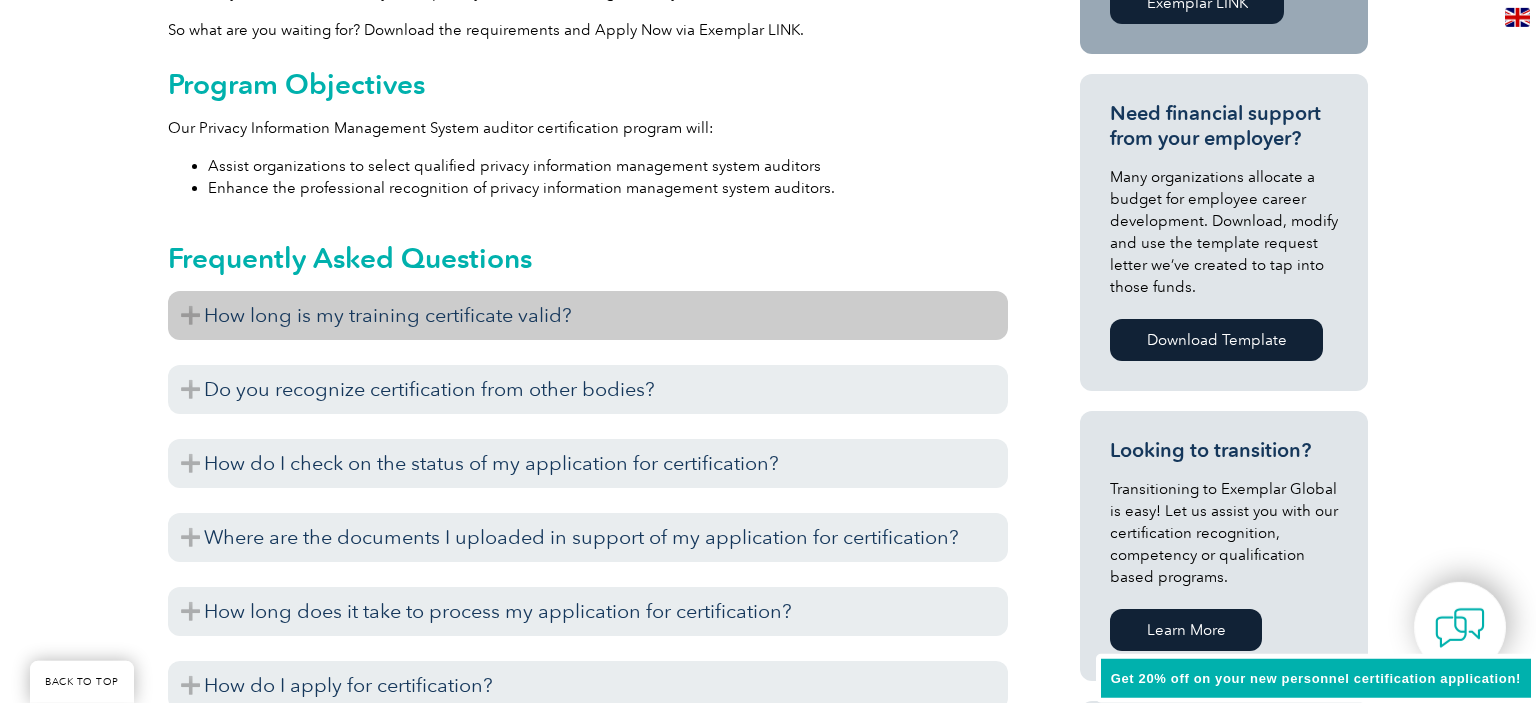 click on "How long is my training certificate valid?" at bounding box center (588, 315) 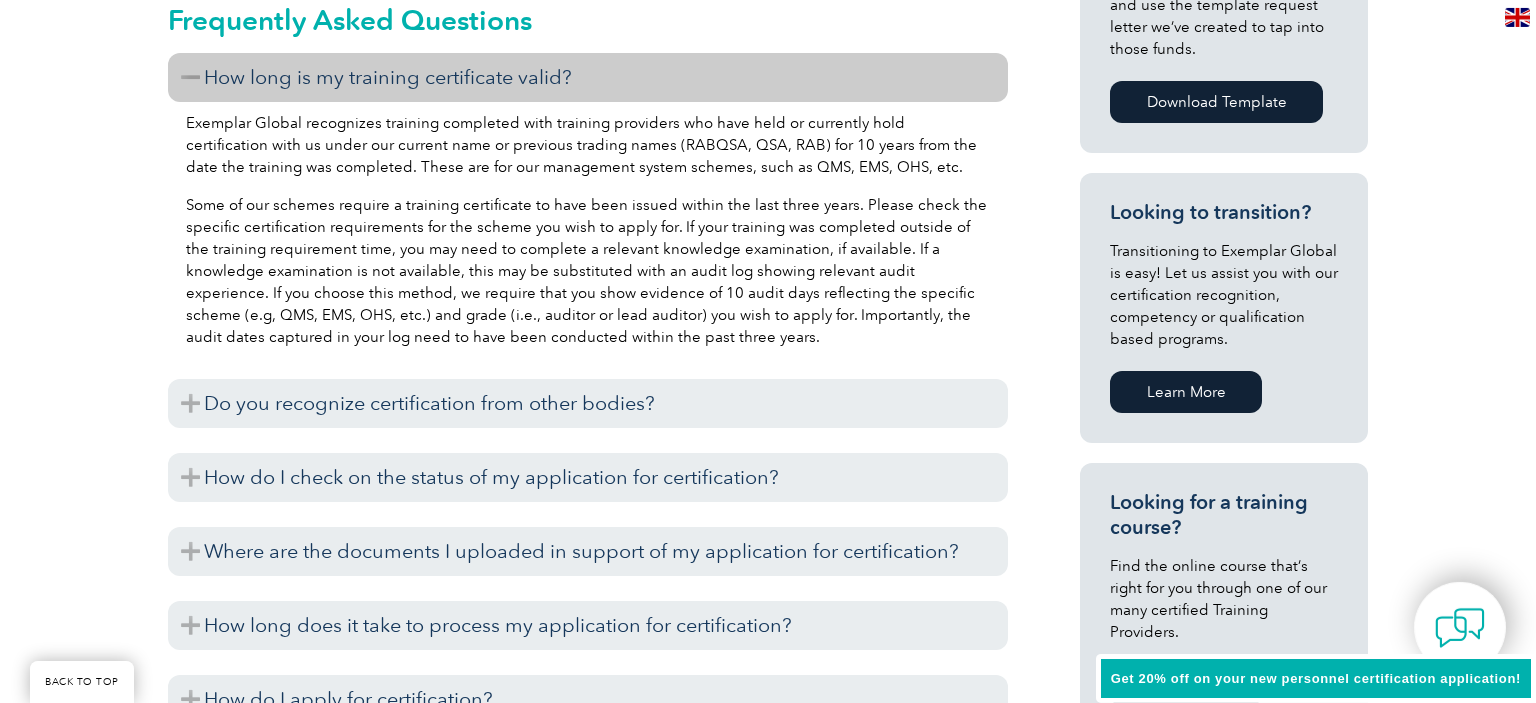 scroll, scrollTop: 1100, scrollLeft: 0, axis: vertical 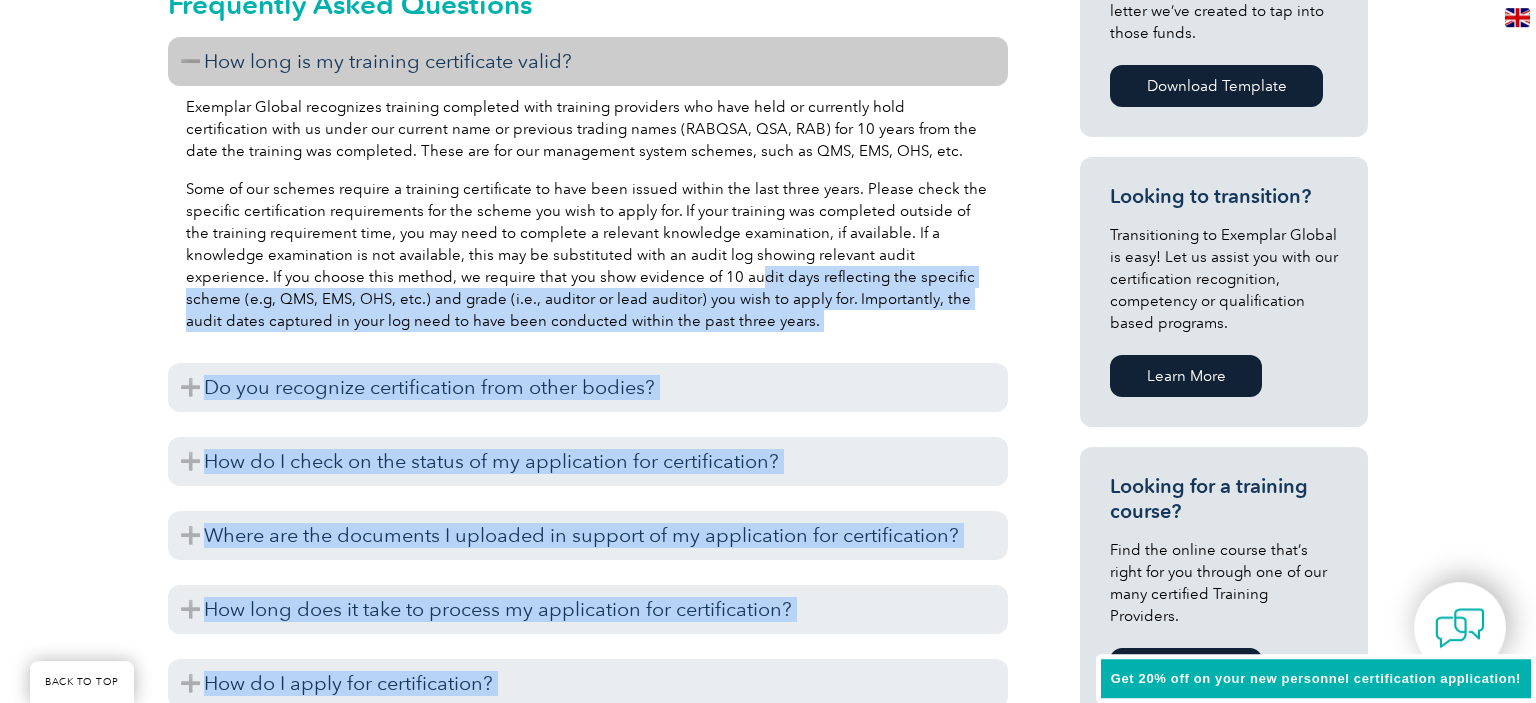 drag, startPoint x: 622, startPoint y: 275, endPoint x: 1050, endPoint y: 286, distance: 428.14133 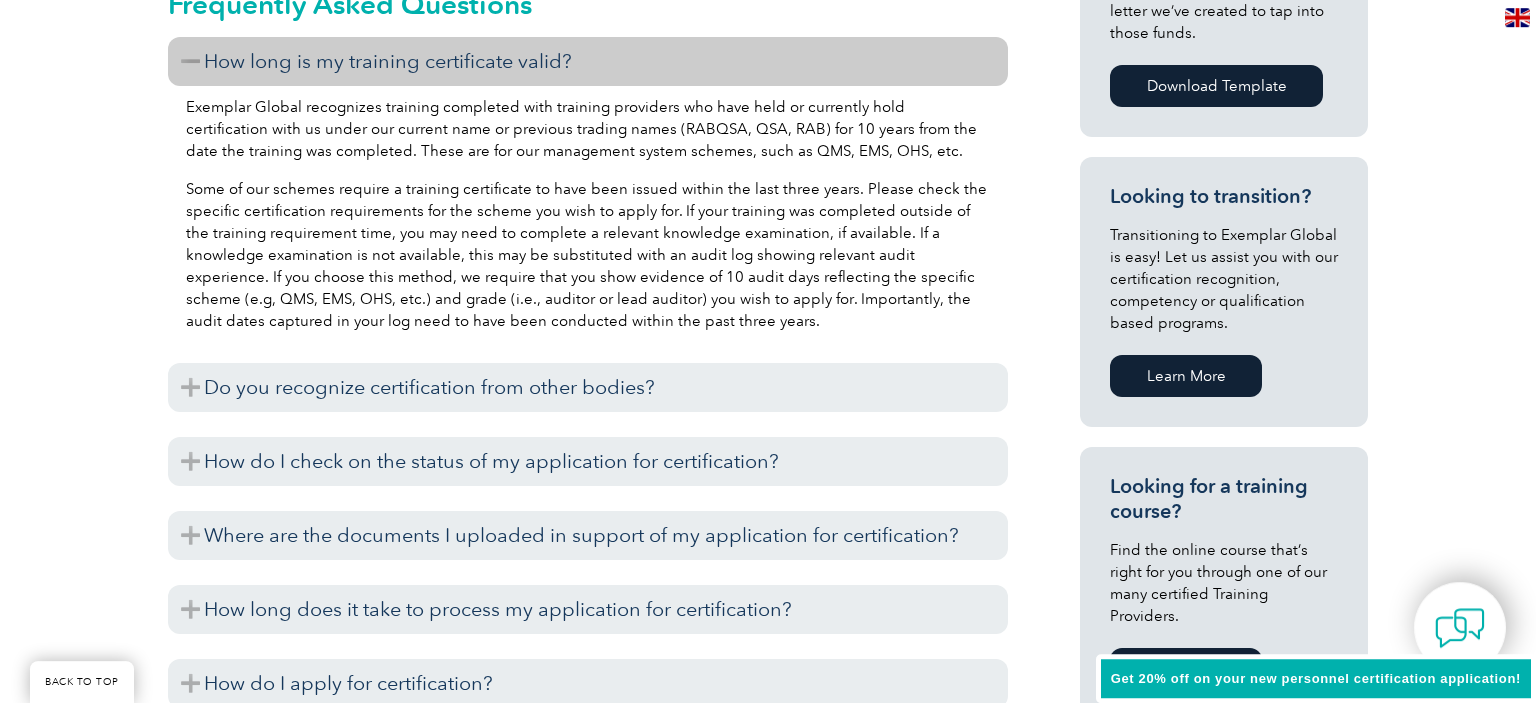 click on "CERTIFICATION FEE CALCULATOR   Download Certification Requirements                Ready to get certified?   Once you’ve checked and met the requirements, register your details and Apply Now on     Exemplar LINK           Need financial support from your employer?   Many organizations allocate a budget for employee career development. Download, modify and use the template request letter we’ve created to tap into those funds.     Download Template           Looking to transition?   Transitioning to Exemplar Global is easy! Let us assist you with our certification recognition, competency or qualification based programs.     Learn More           Looking for a training course?   Find the online course that’s right for you through one of our many certified Training Providers.     Learn More           Search for:             Recent Posts       A Message from the President   and CEO, [DATE]       Important Information for All TPECS Certified Training Providers Offering the Anti-Bribery Competency Unit" at bounding box center (1188, 86) 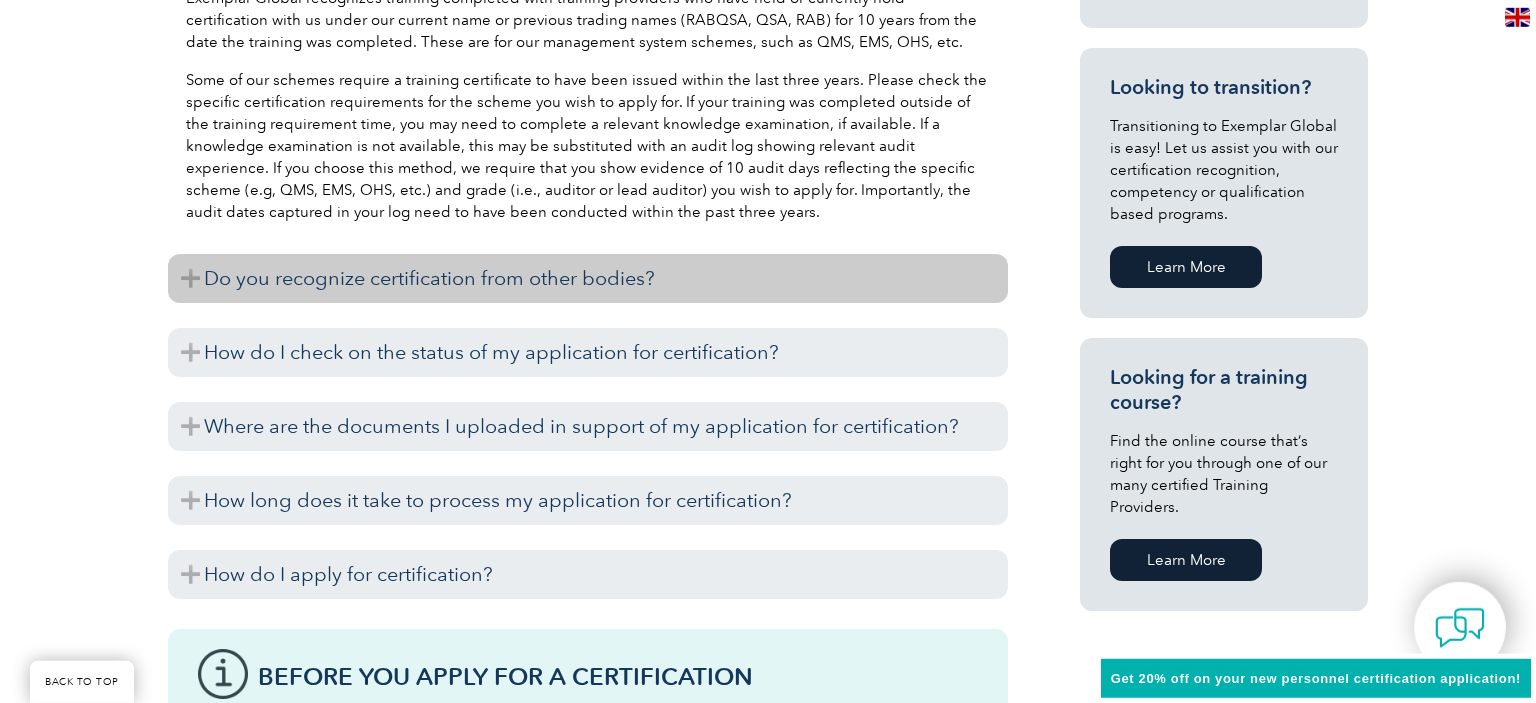 click on "Do you recognize certification from other bodies?" at bounding box center [588, 278] 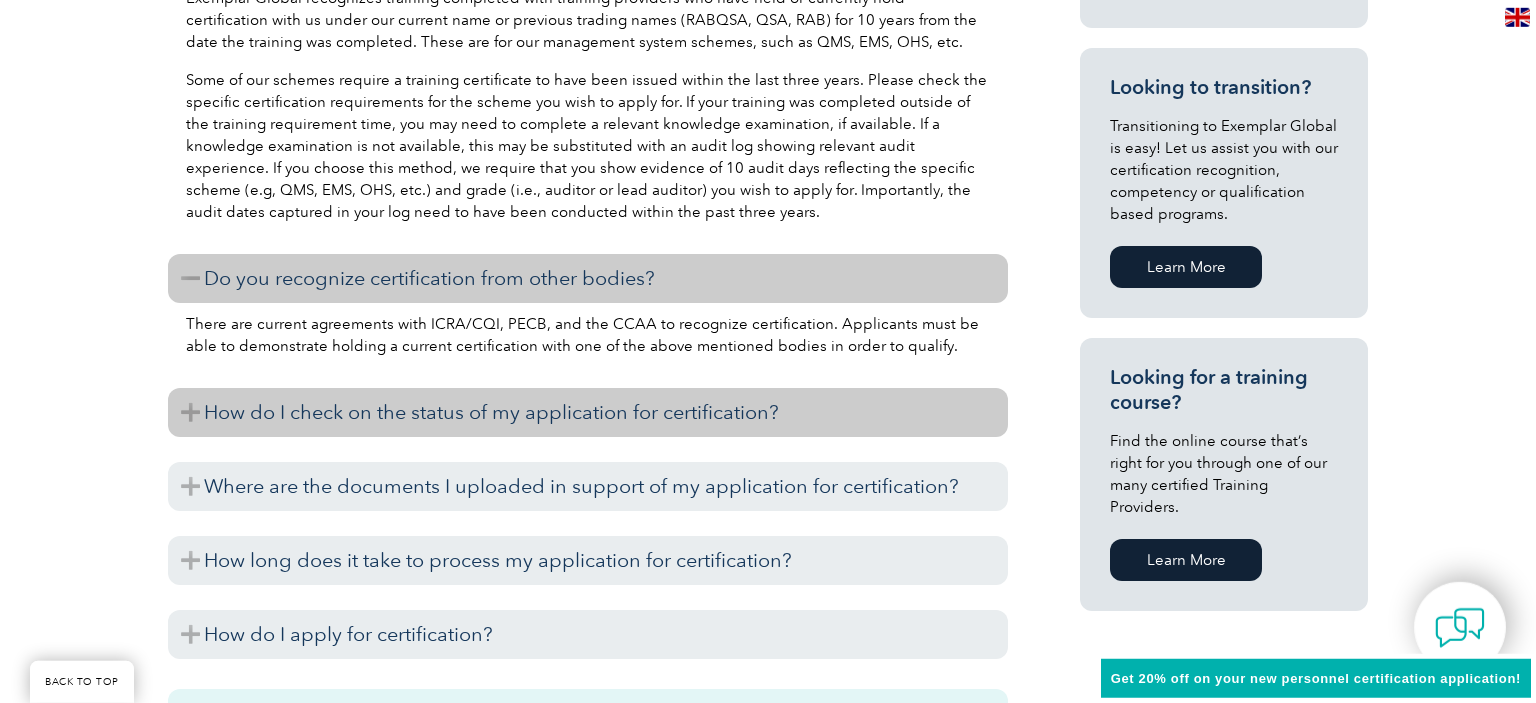 click on "How do I check on the status of my application for certification?" at bounding box center (588, 412) 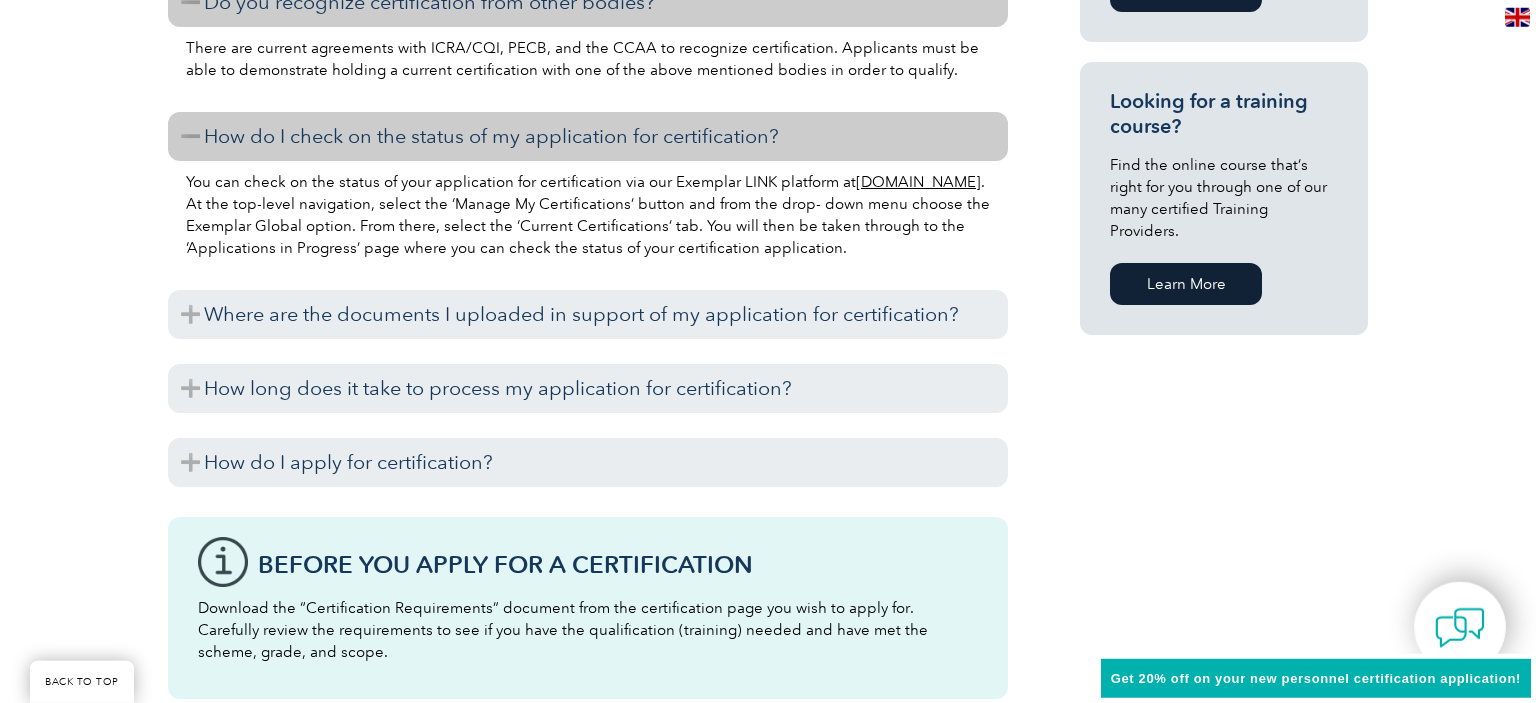 scroll, scrollTop: 1507, scrollLeft: 0, axis: vertical 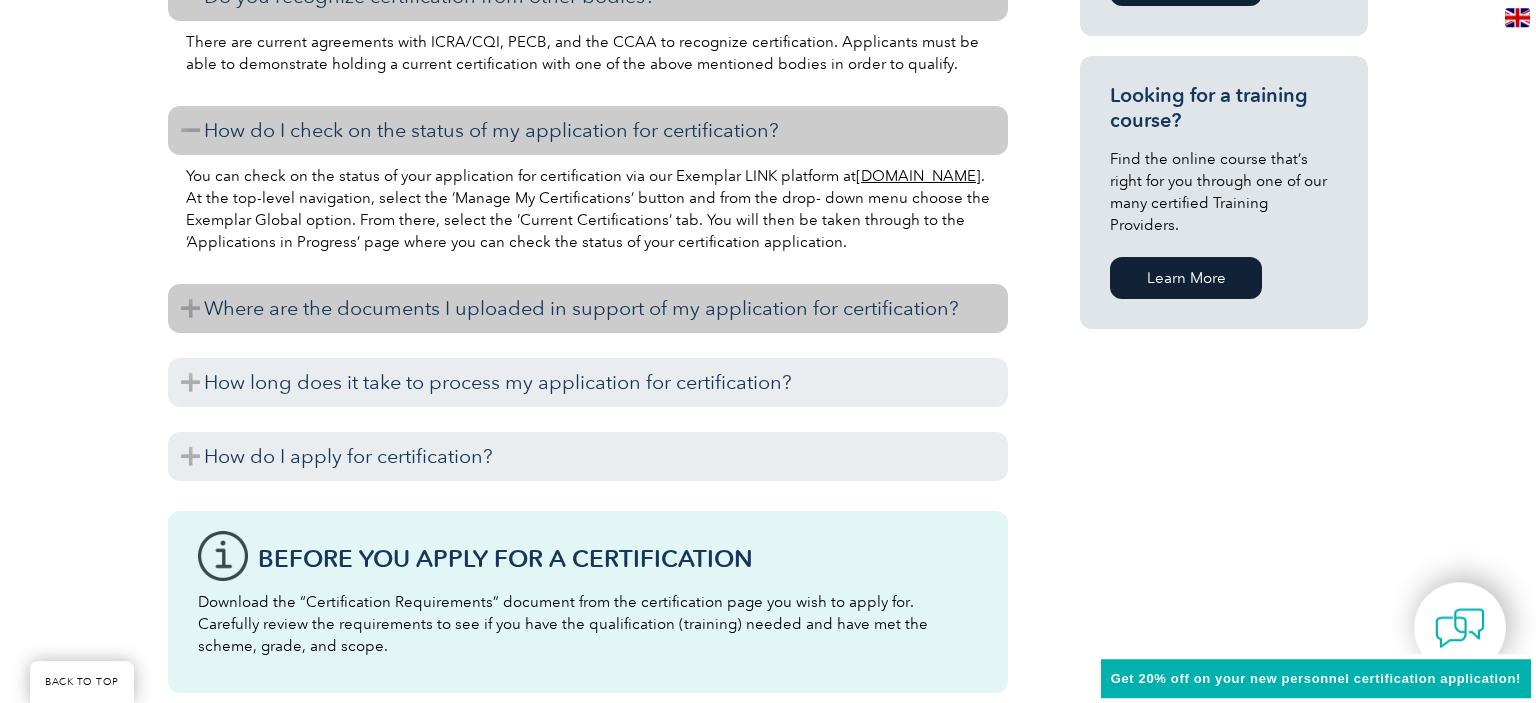 click on "Where are the documents I uploaded in support of my application for certification?" at bounding box center (588, 308) 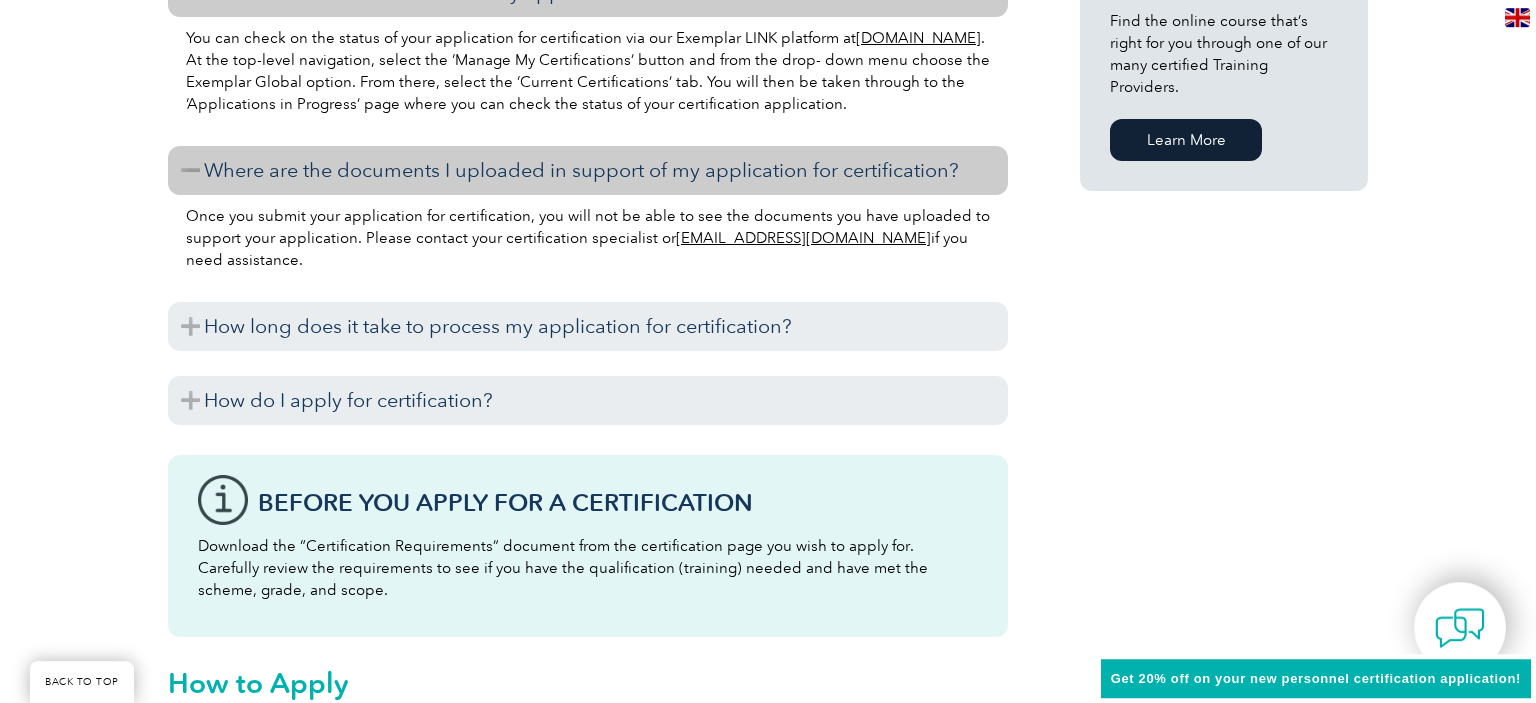 scroll, scrollTop: 1646, scrollLeft: 0, axis: vertical 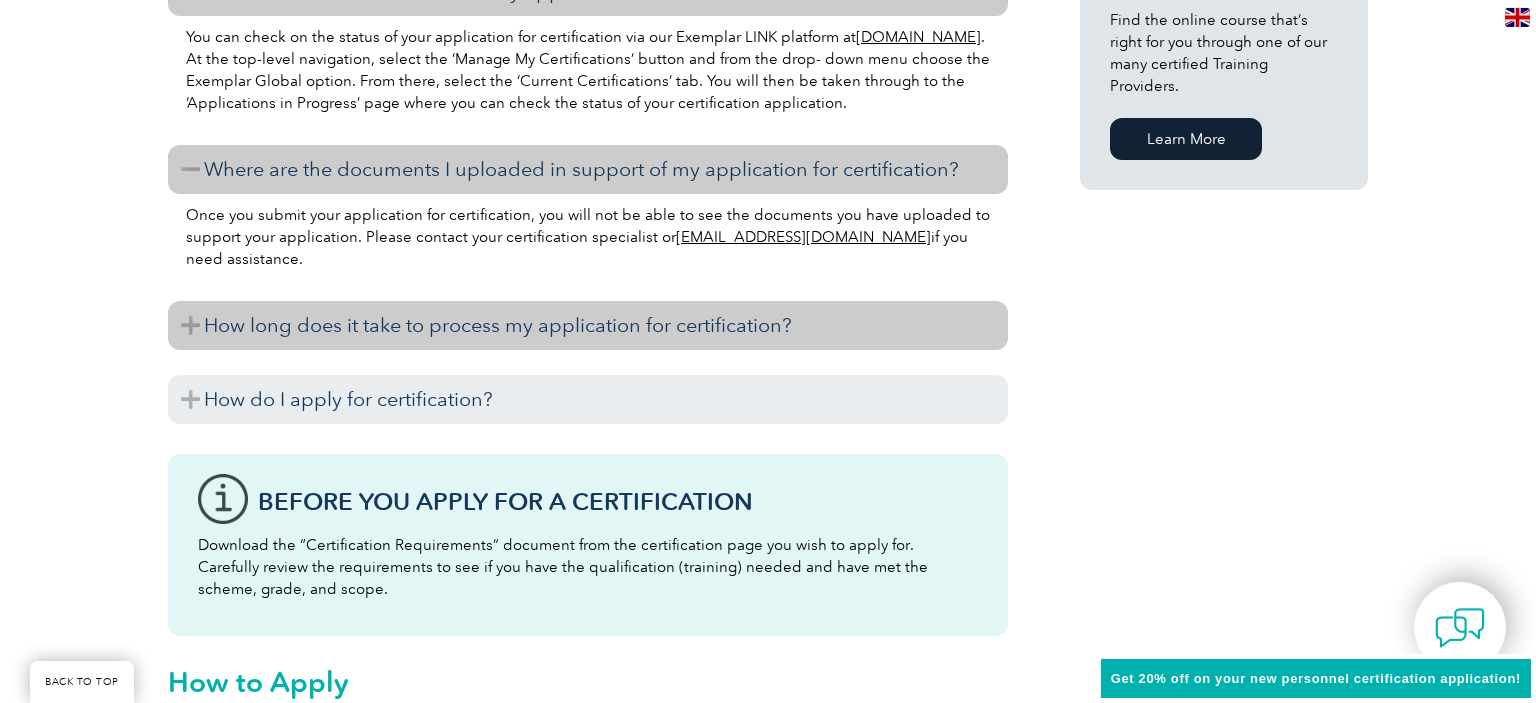click on "How long does it take to process my application for certification?" at bounding box center [588, 325] 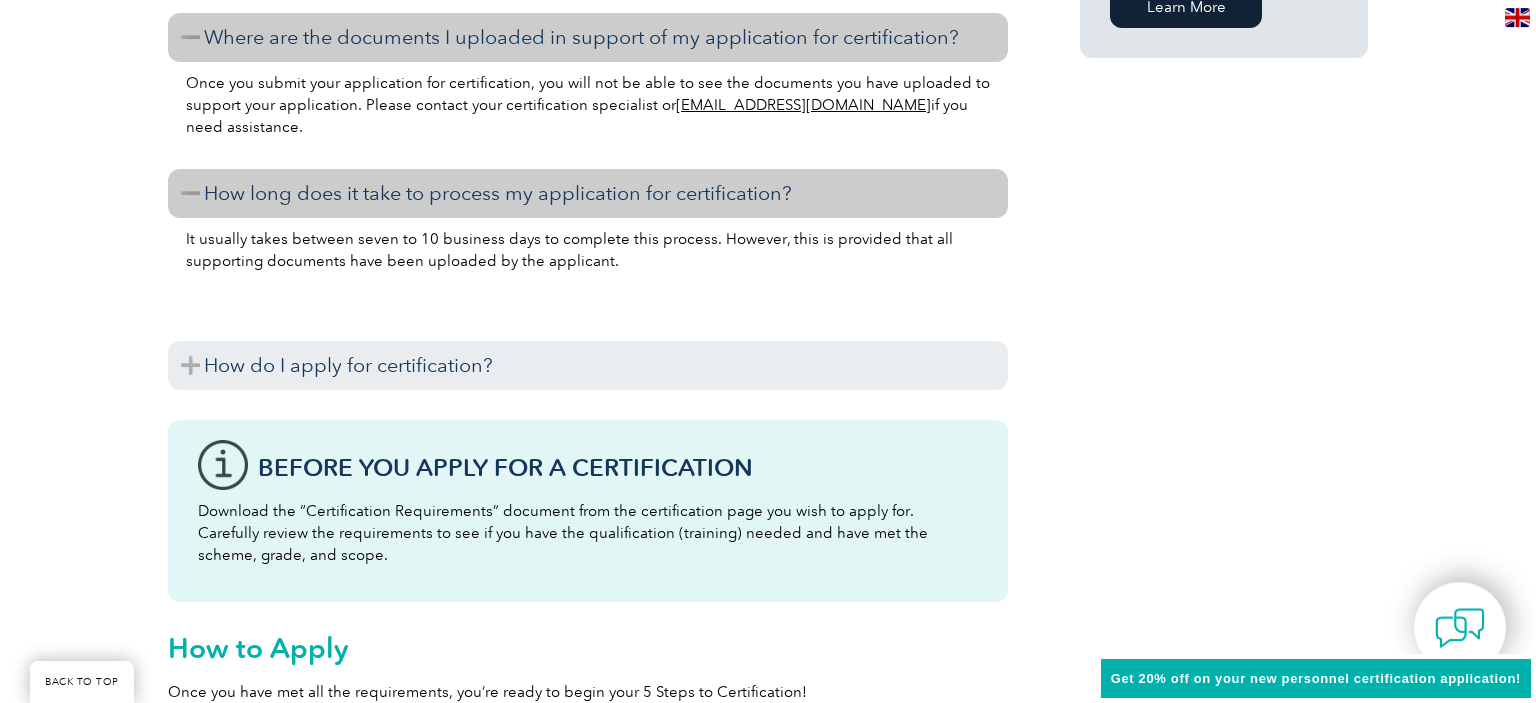 scroll, scrollTop: 1788, scrollLeft: 0, axis: vertical 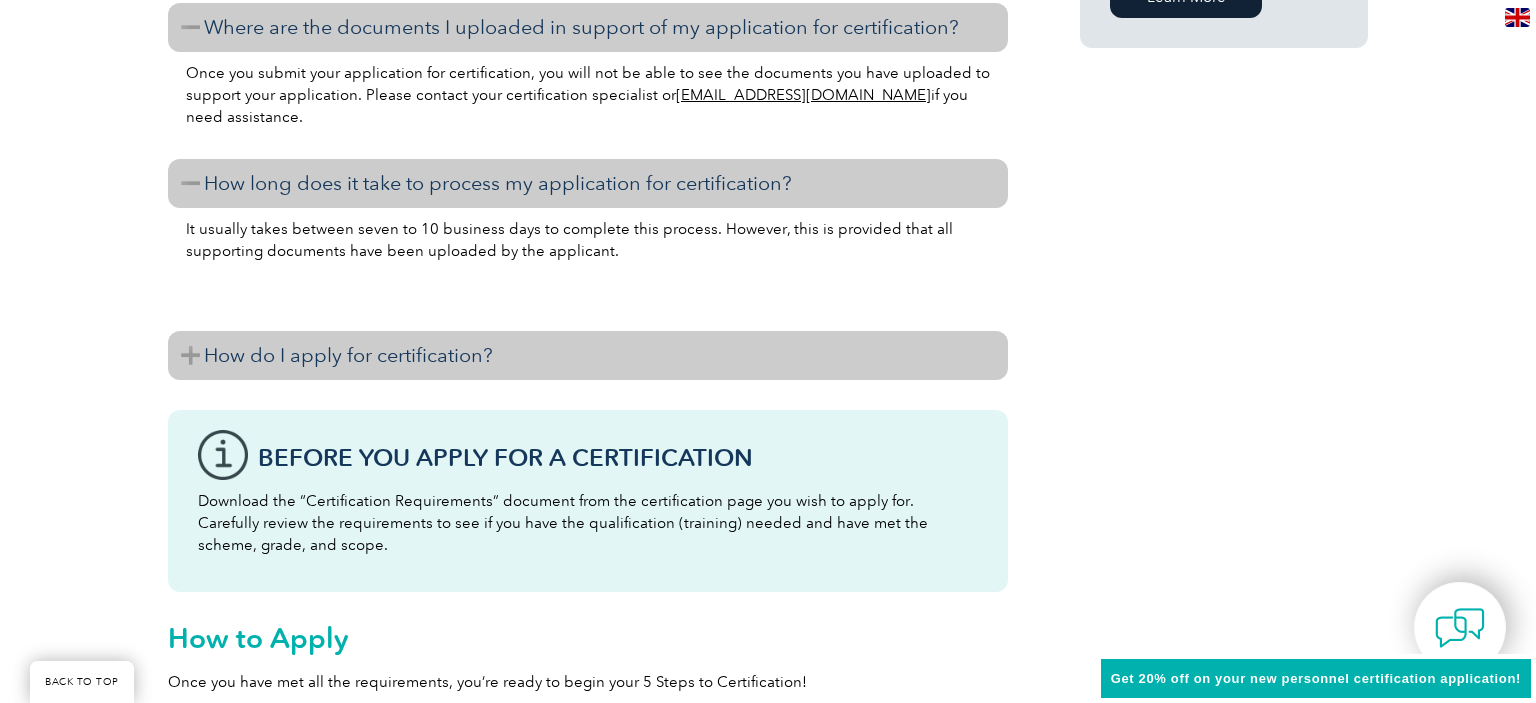 click on "How do I apply for certification?" at bounding box center (588, 355) 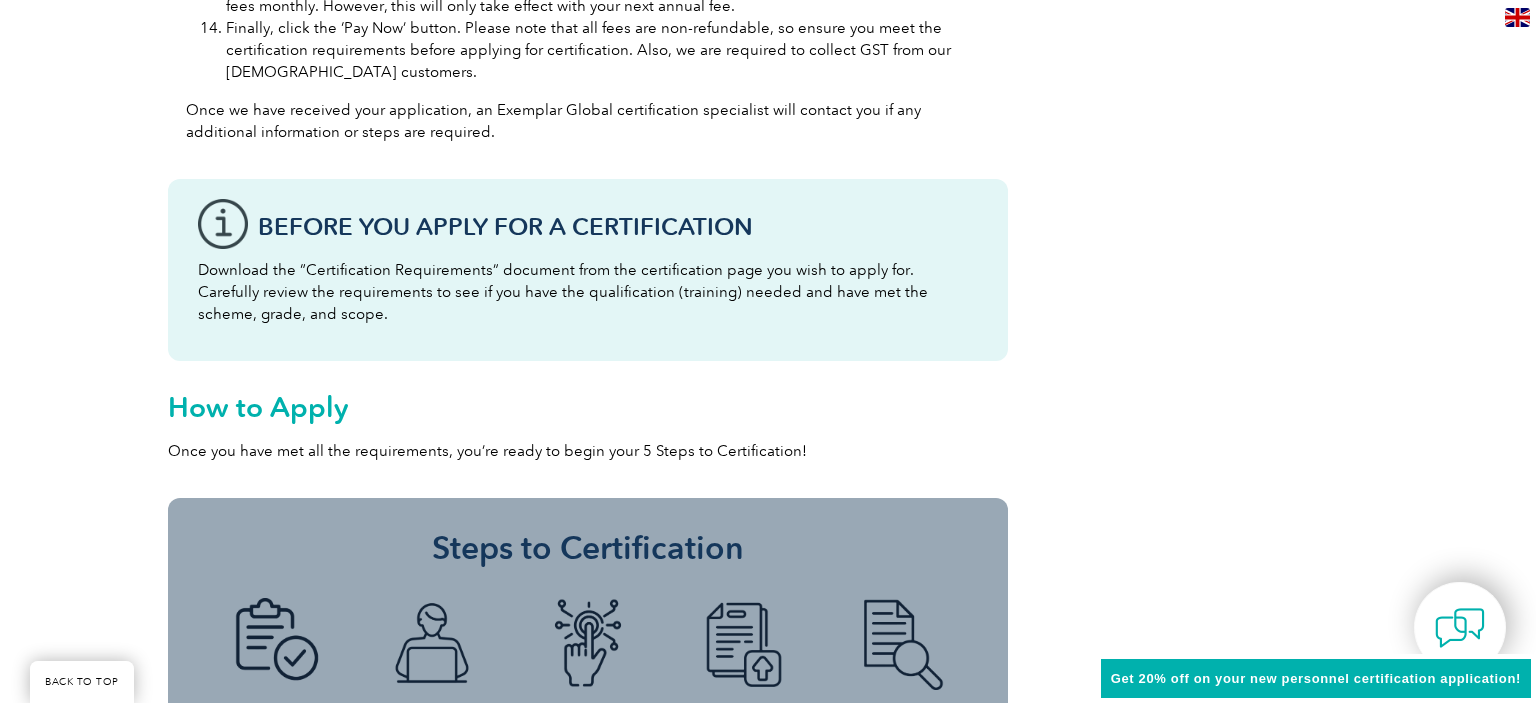 scroll, scrollTop: 2884, scrollLeft: 0, axis: vertical 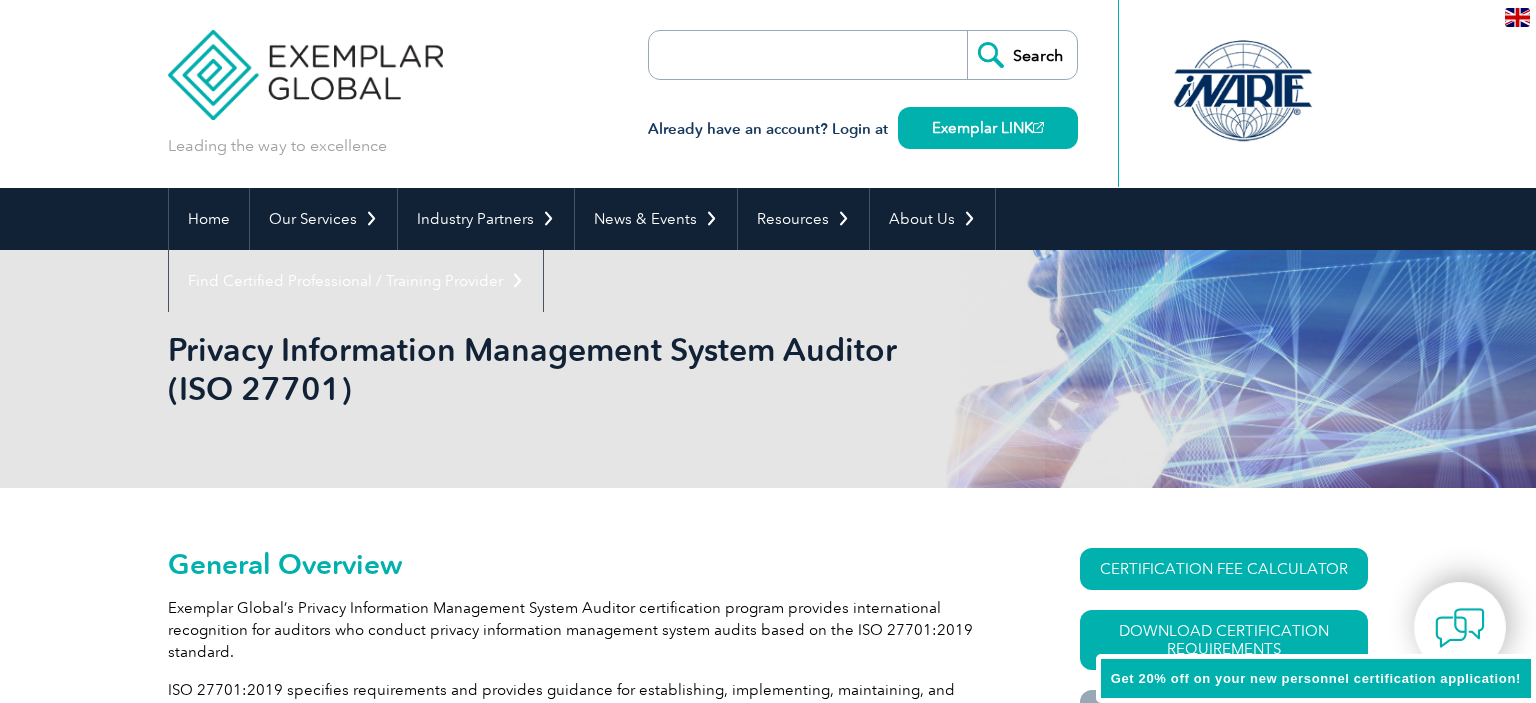 click on "Leading the way to excellence                                                                                                                 Search       Already have an account? Login at  Exemplar LINK        ▼" at bounding box center (768, 94) 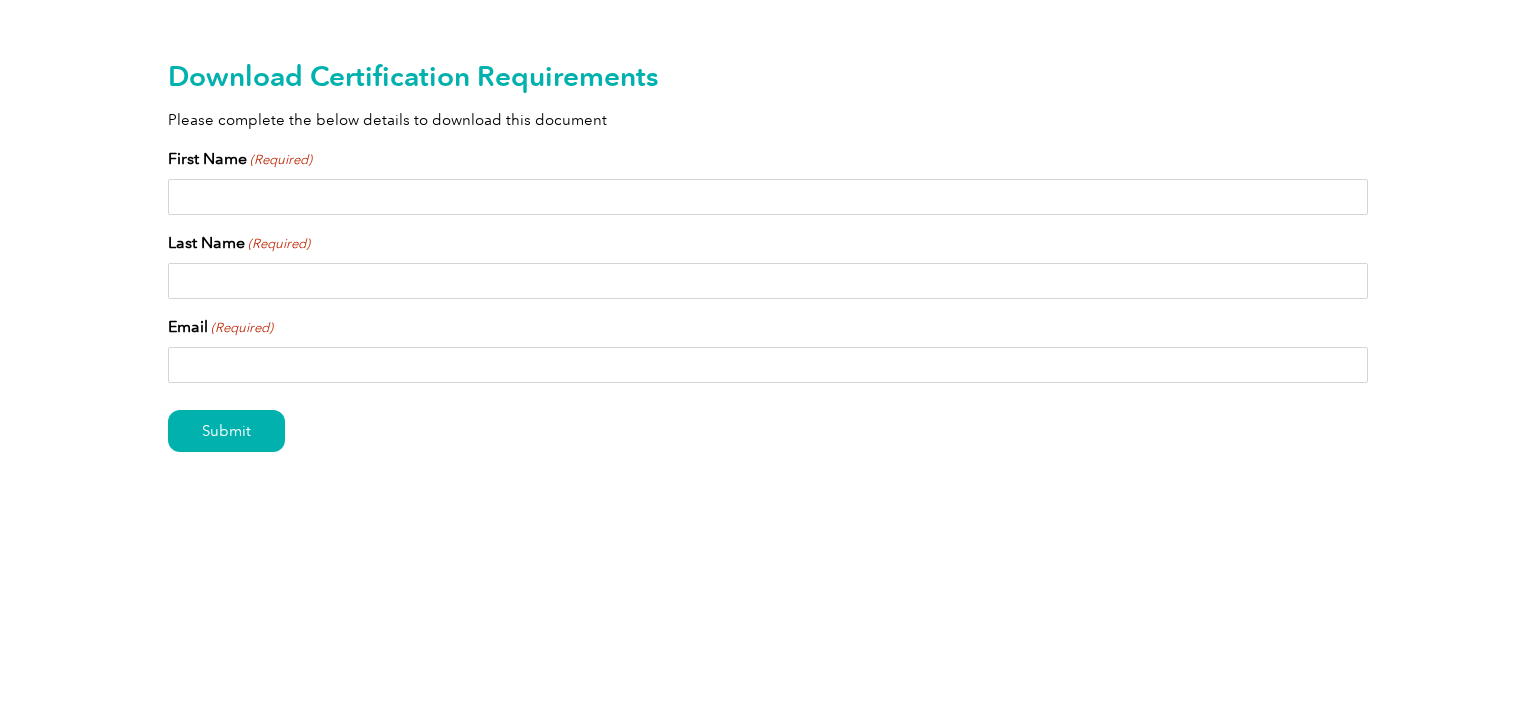 scroll, scrollTop: 0, scrollLeft: 0, axis: both 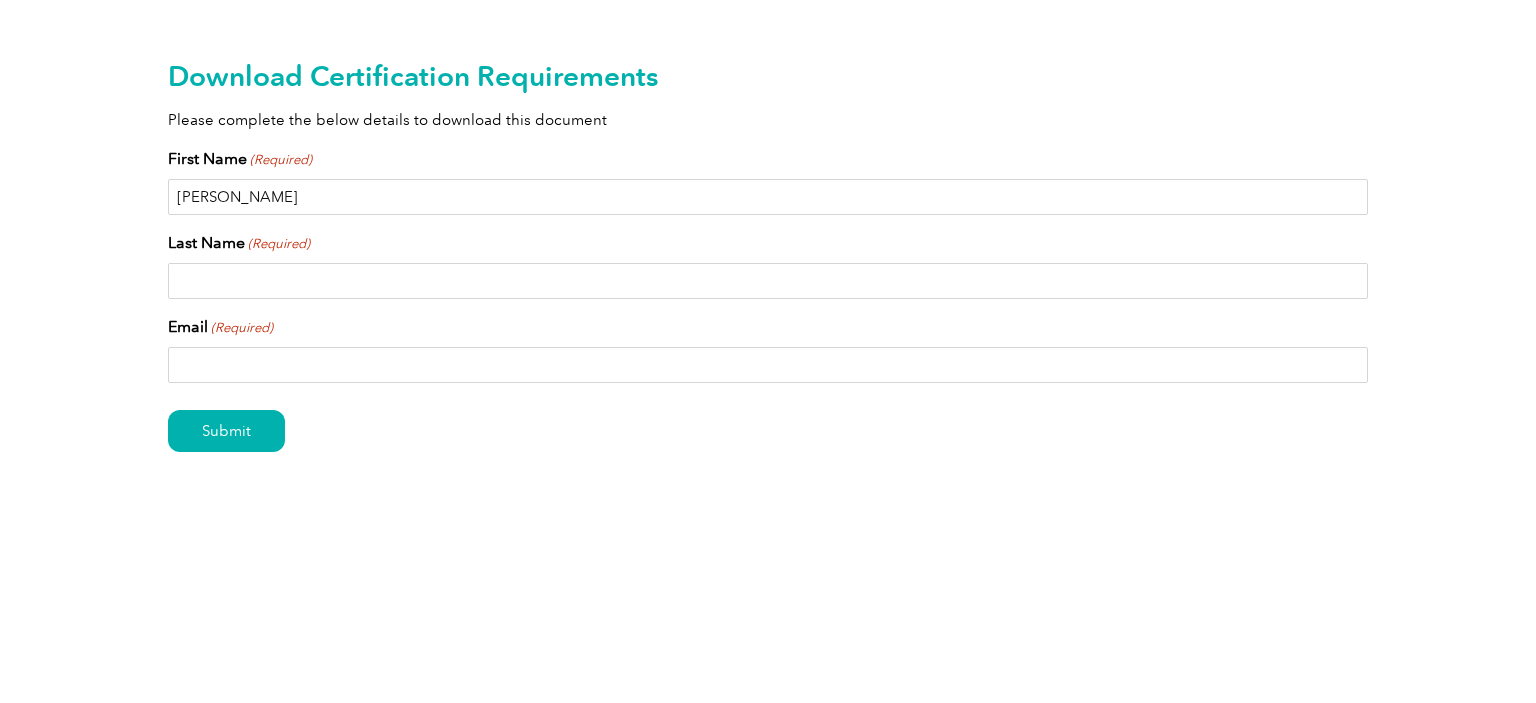 drag, startPoint x: 338, startPoint y: 191, endPoint x: 224, endPoint y: 194, distance: 114.03947 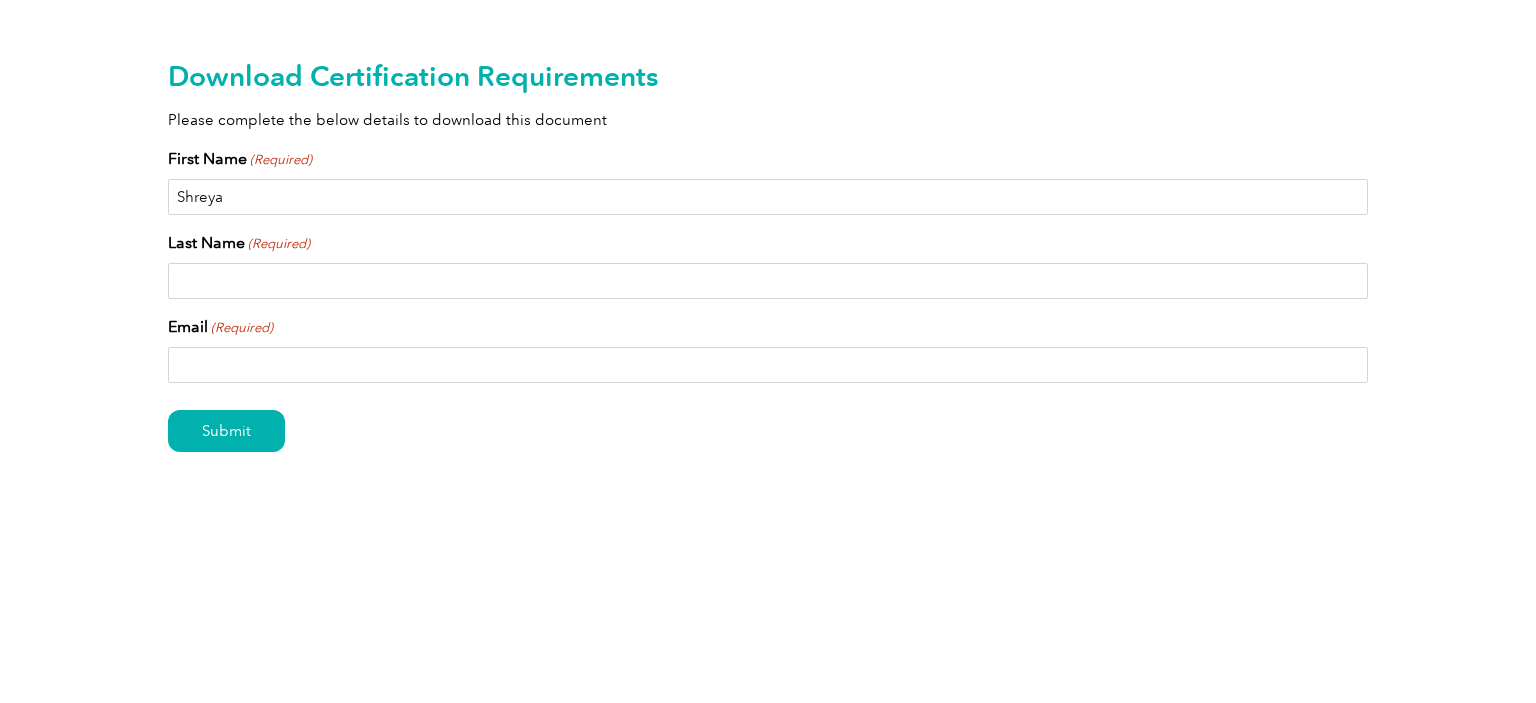 type on "Shreya" 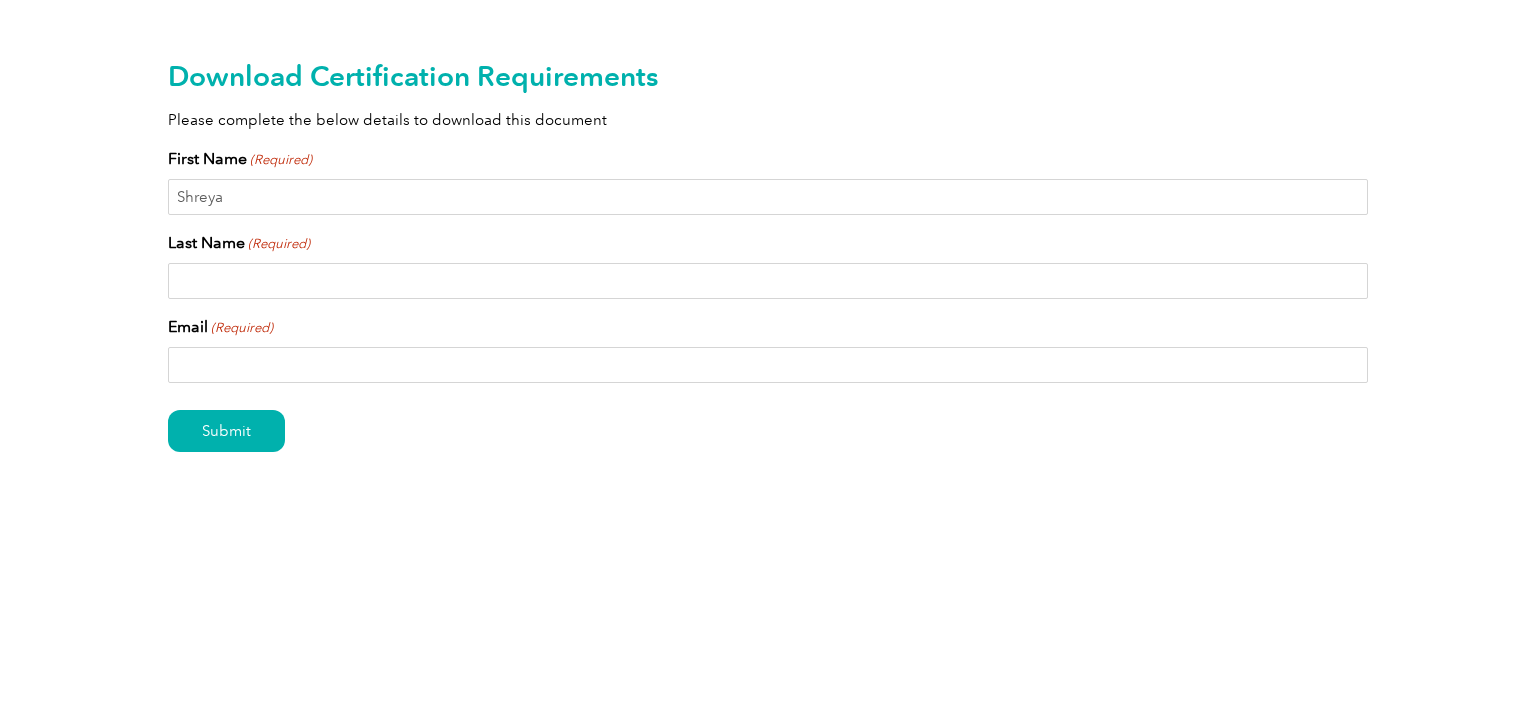 click on "Last Name (Required)" at bounding box center (768, 265) 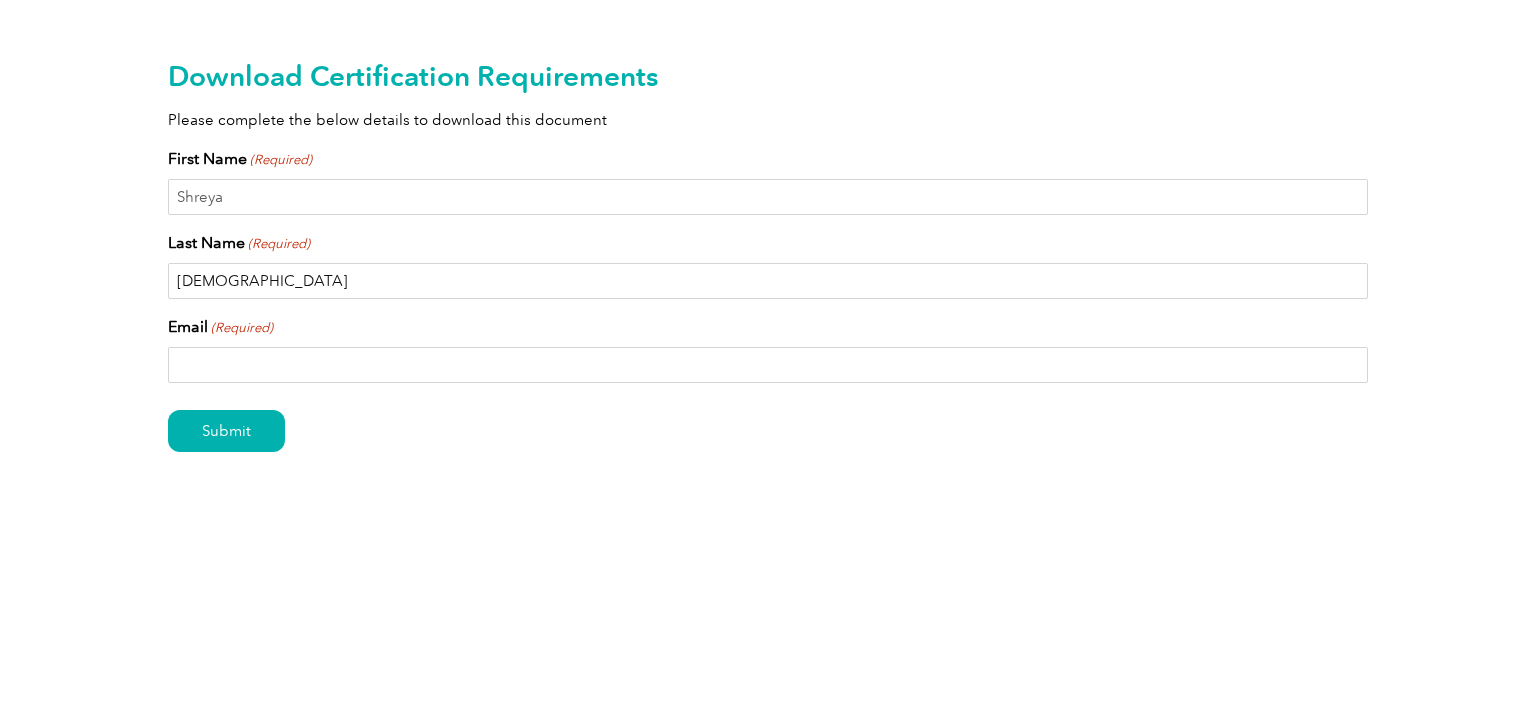 type on "Jain" 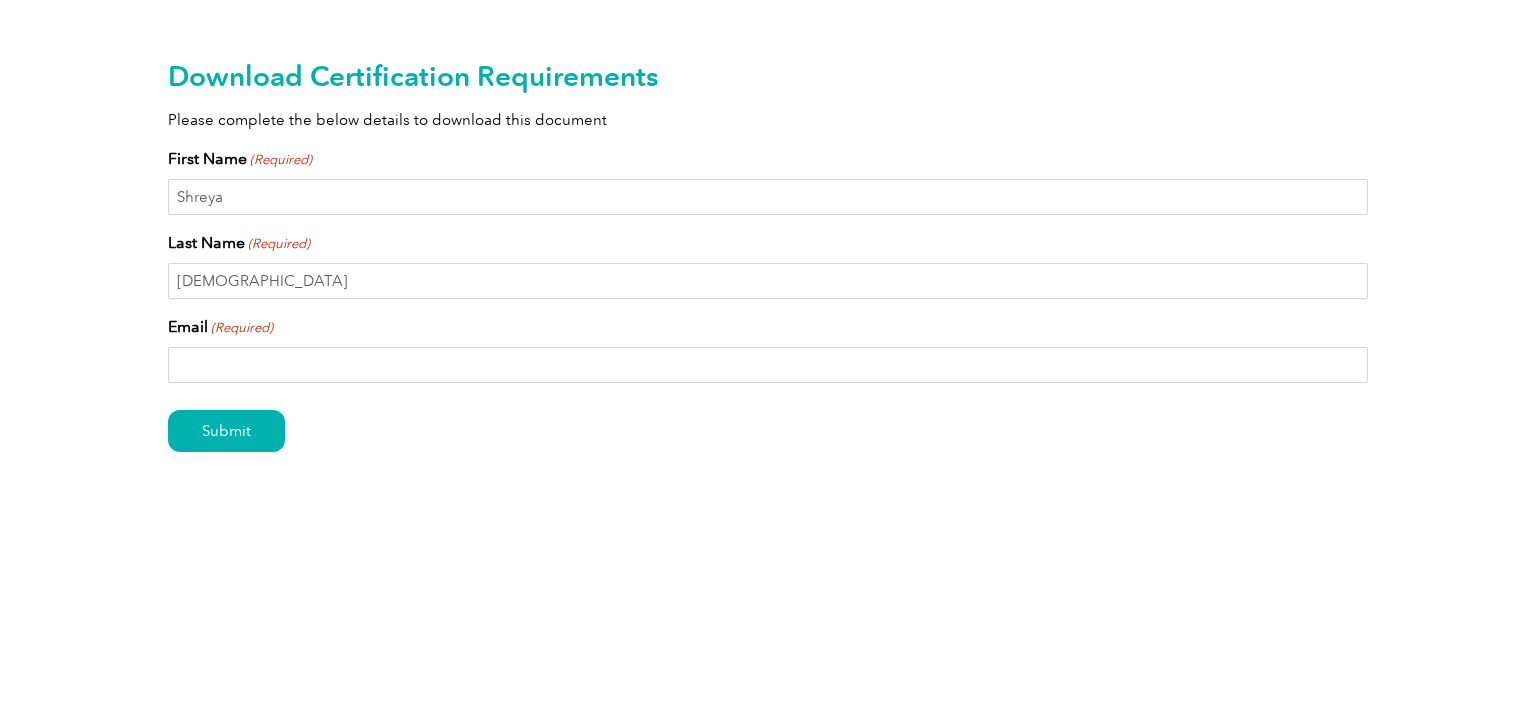 click on "Email (Required)" at bounding box center (768, 365) 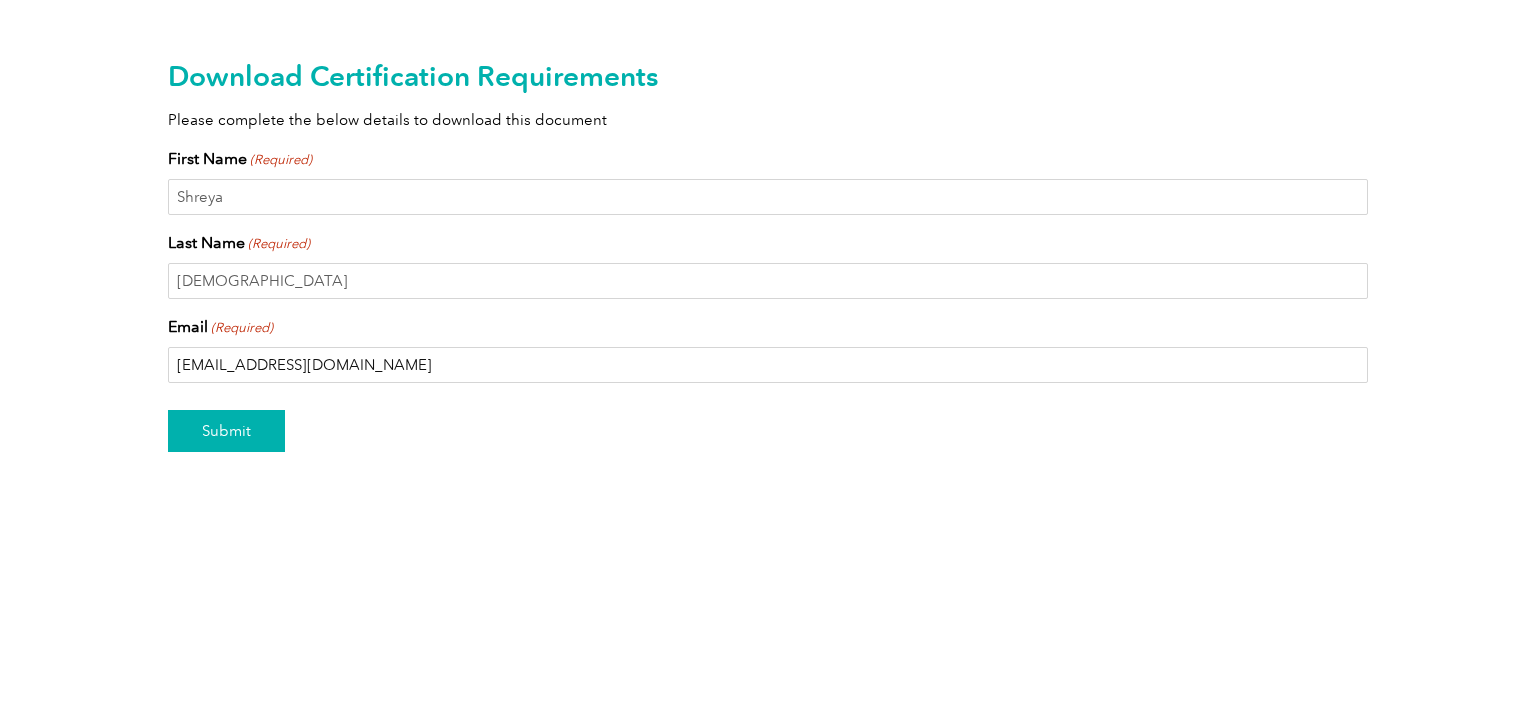 type on "shreya@cyberdocs.co" 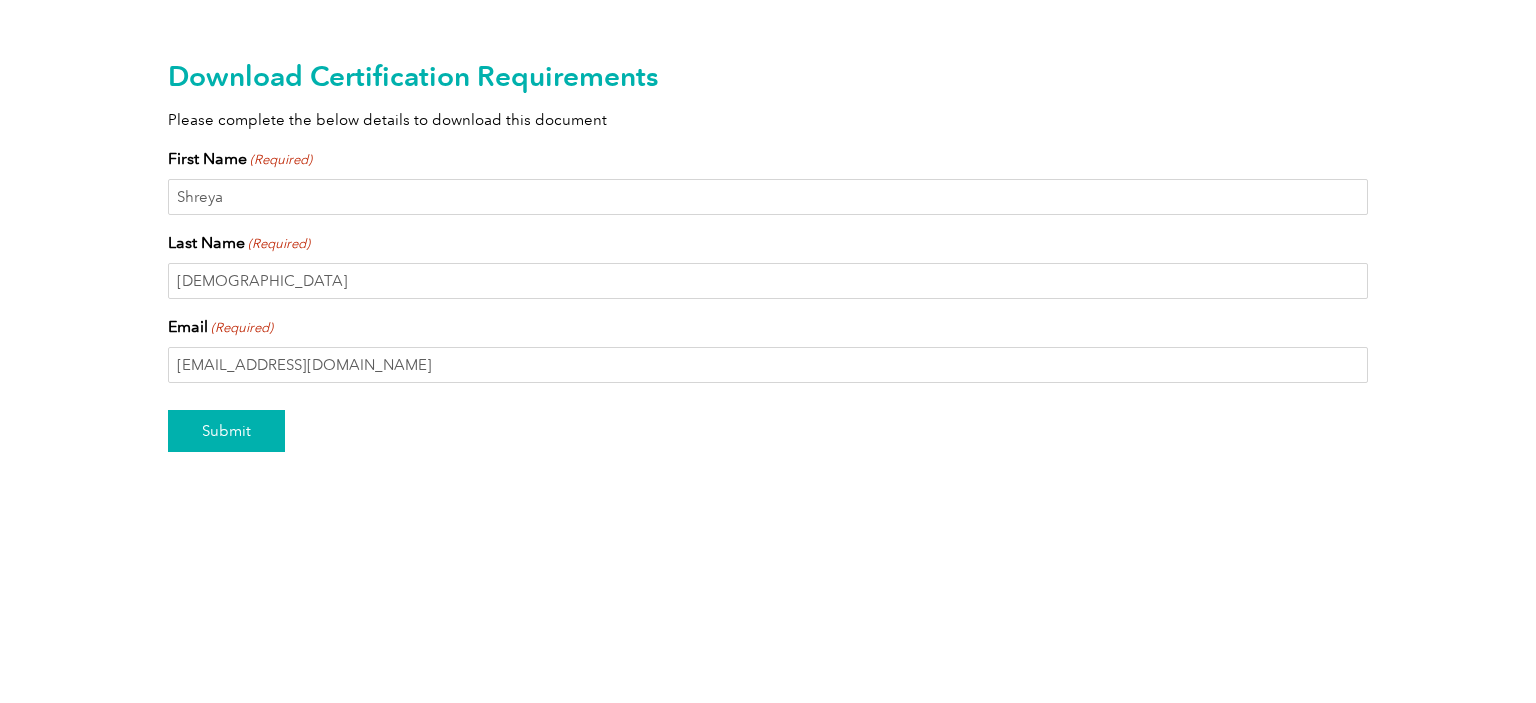 click on "Submit" at bounding box center [226, 431] 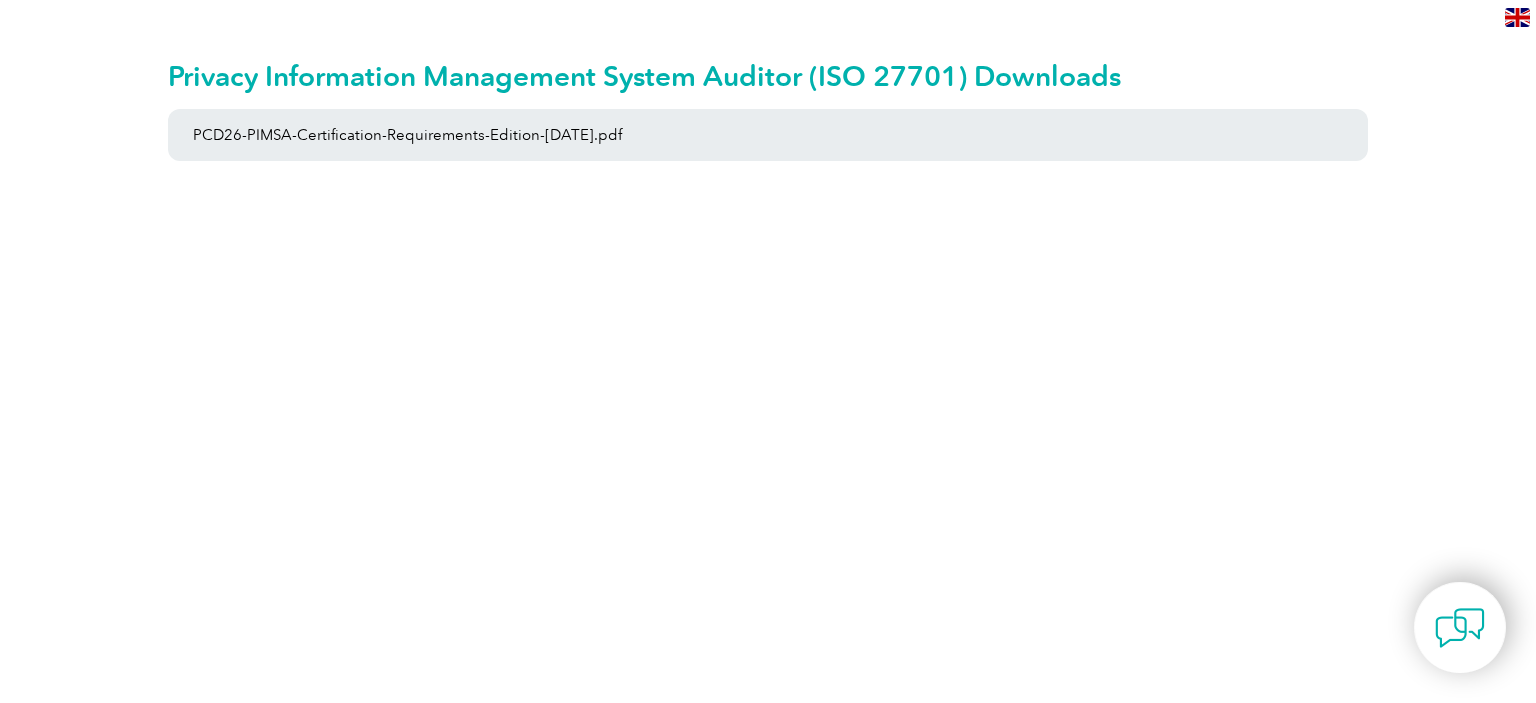 scroll, scrollTop: 0, scrollLeft: 0, axis: both 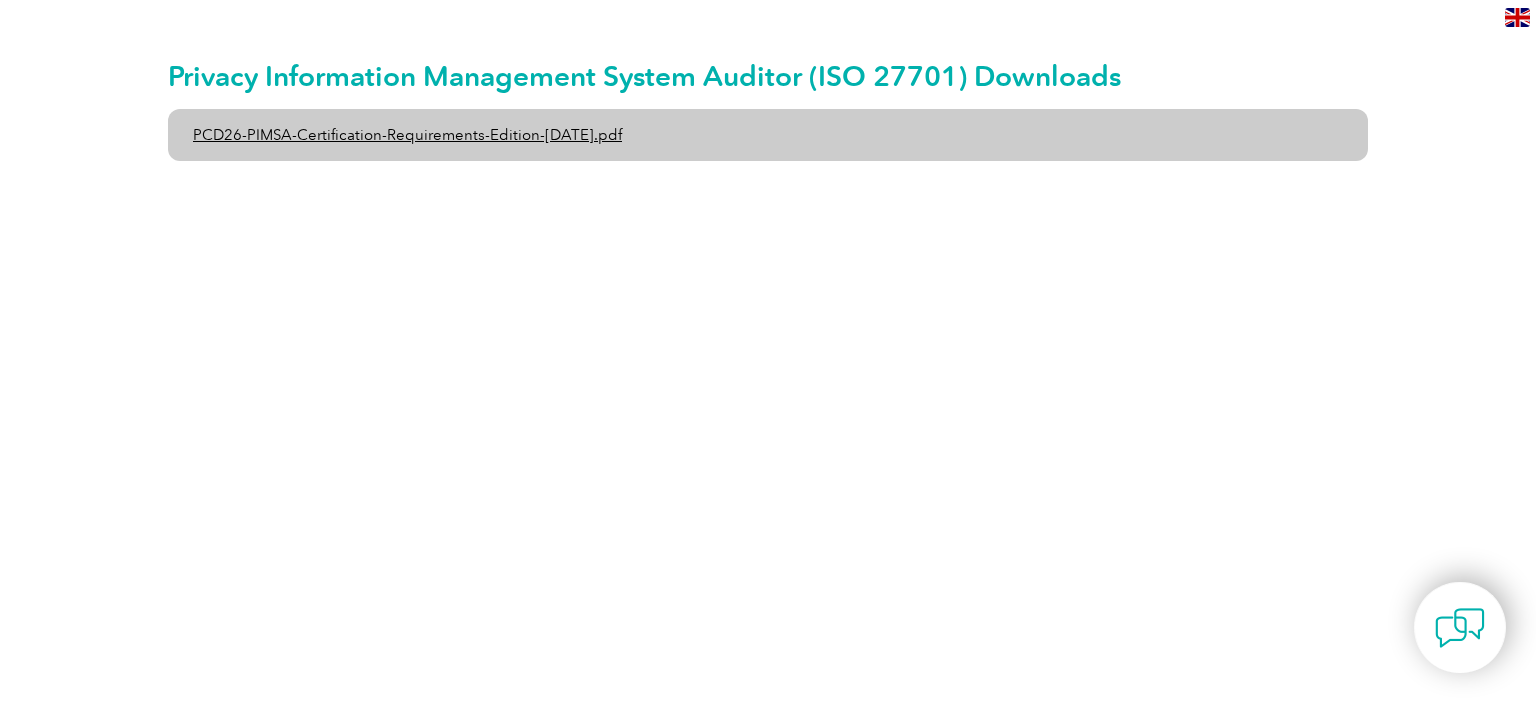 click on "PCD26-PIMSA-Certification-Requirements-Edition-1-June-2020.pdf" at bounding box center [768, 135] 